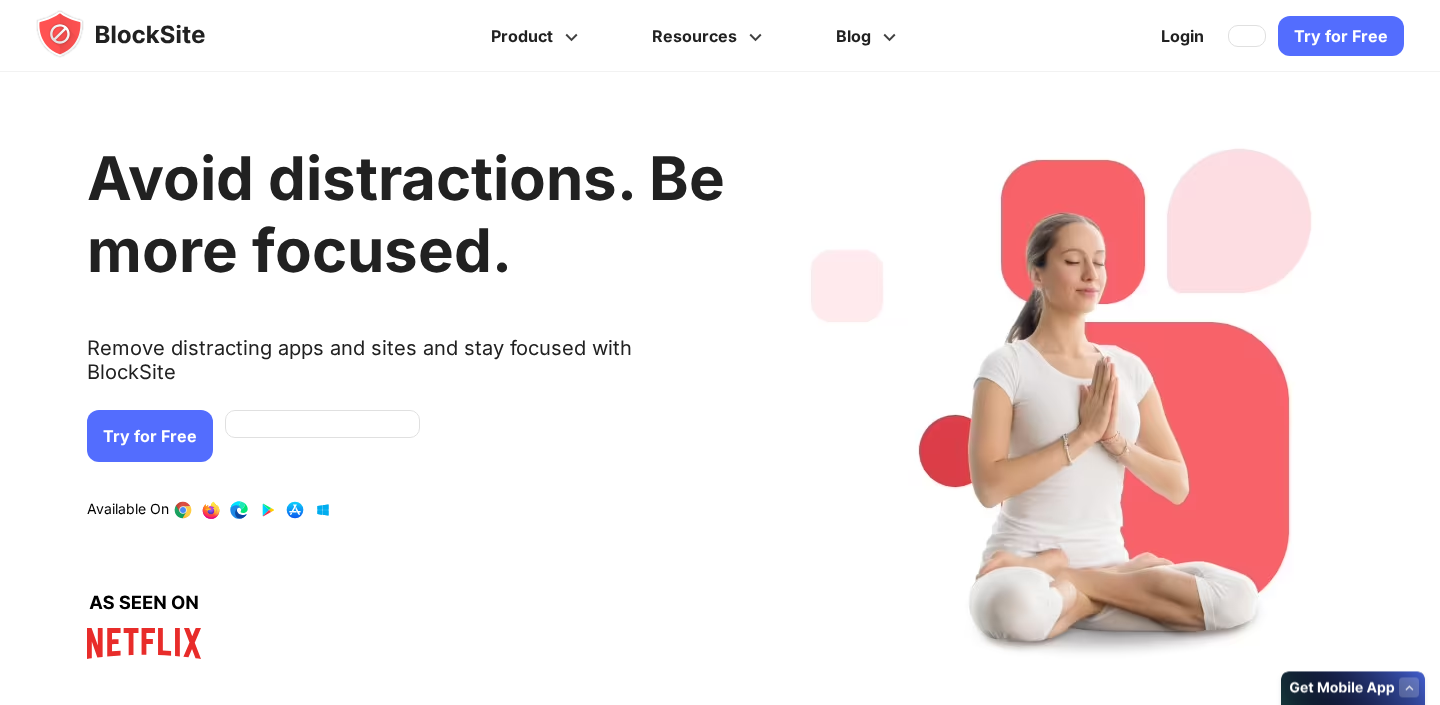 scroll, scrollTop: 0, scrollLeft: 0, axis: both 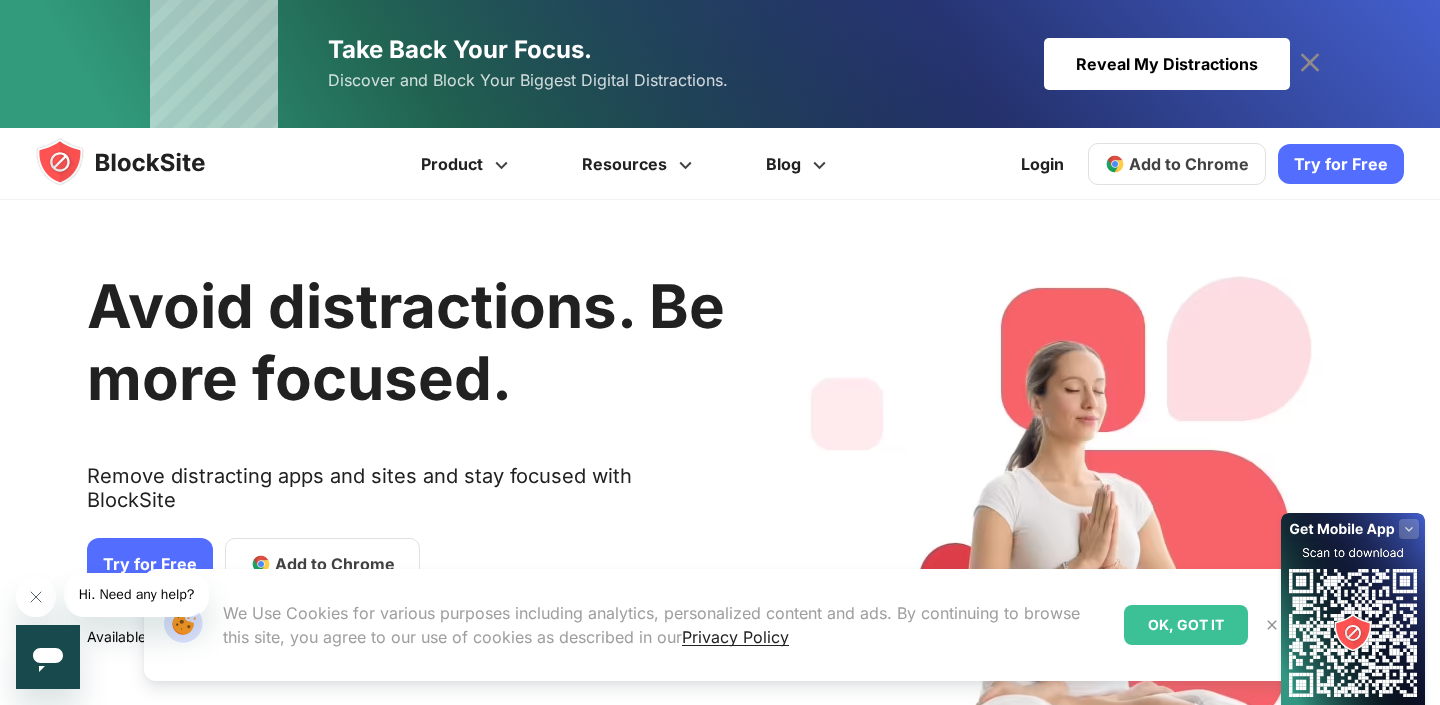 click at bounding box center [1115, 164] 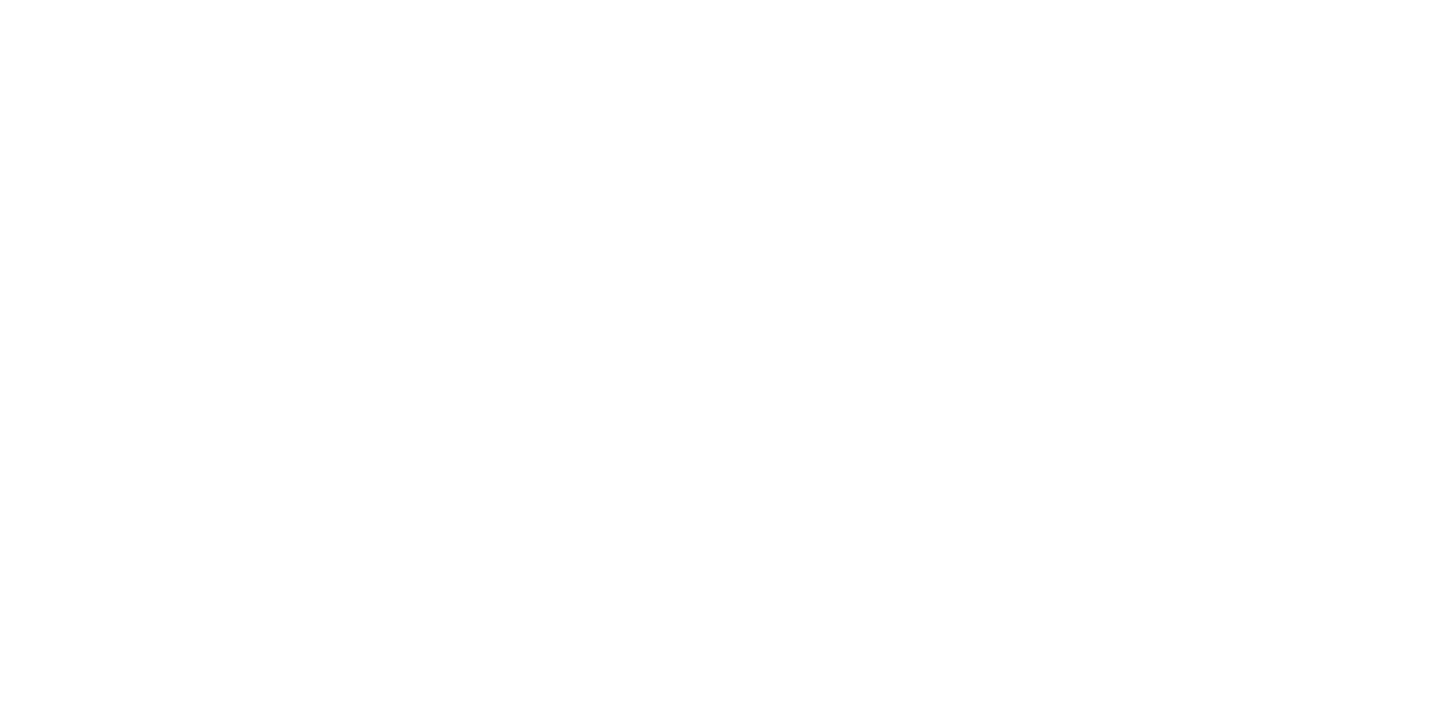 scroll, scrollTop: 0, scrollLeft: 0, axis: both 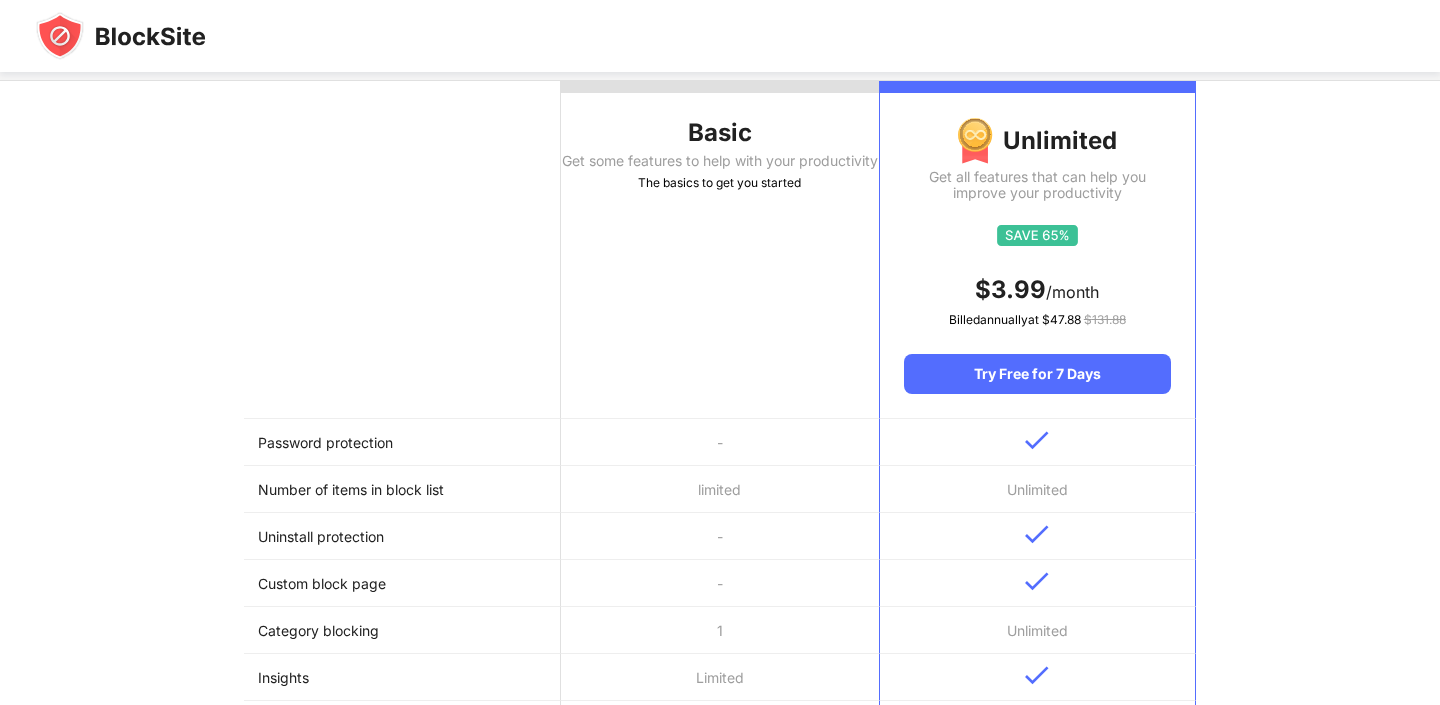 click on "-" at bounding box center [719, 442] 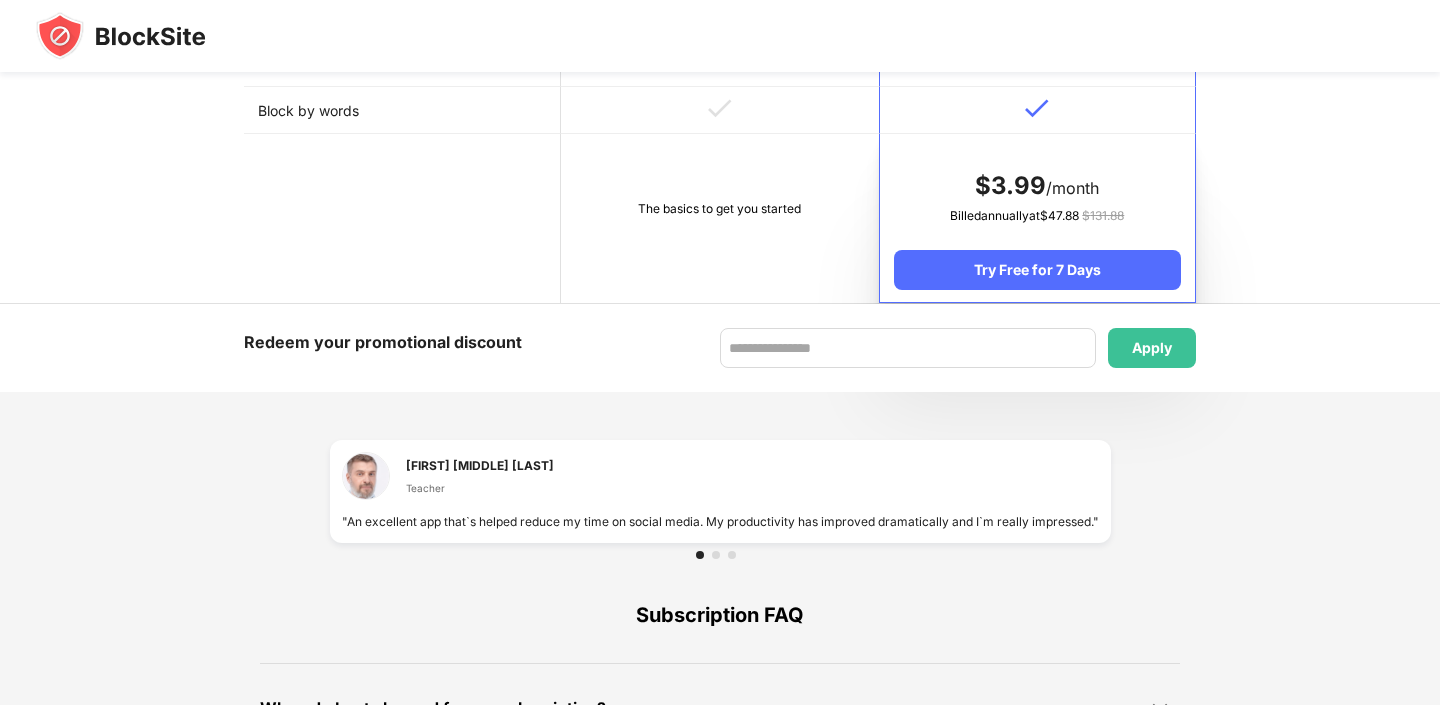 scroll, scrollTop: 1084, scrollLeft: 0, axis: vertical 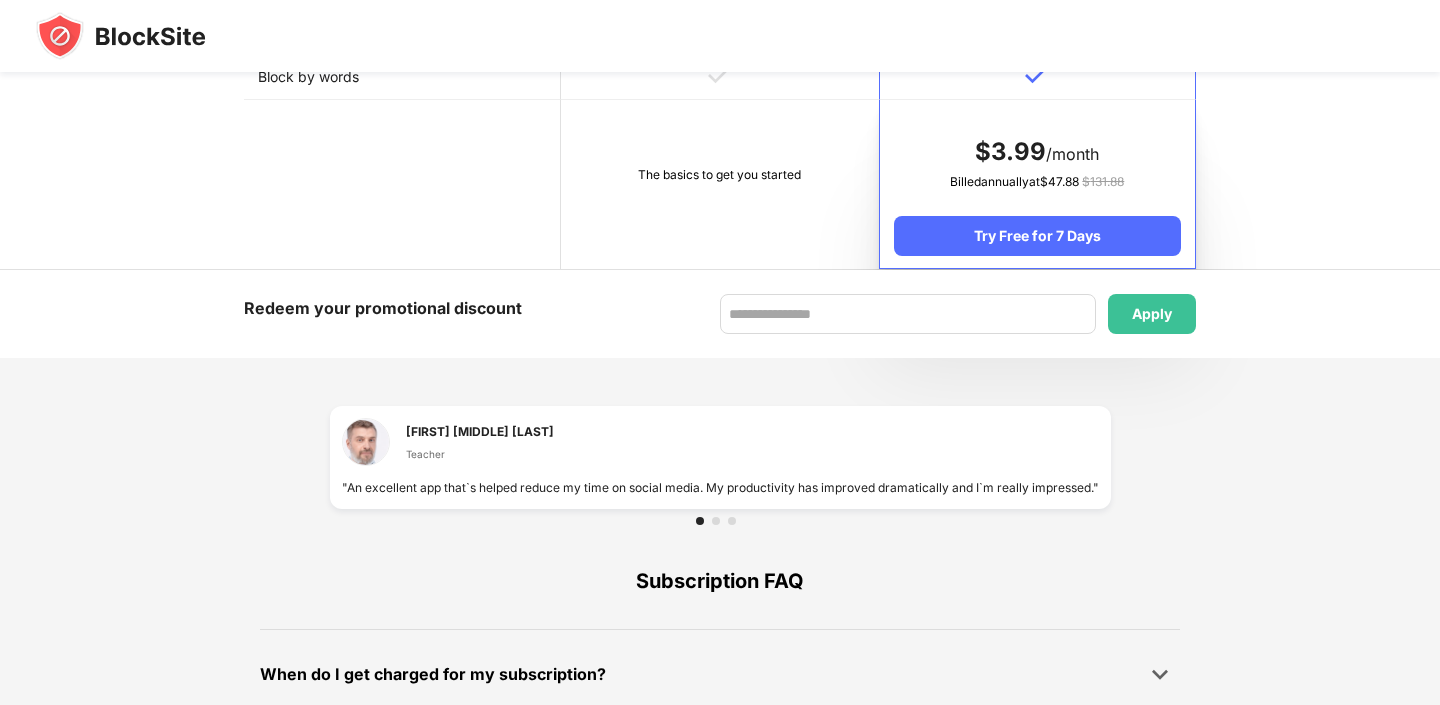 click on "The basics to get you started" at bounding box center (719, 184) 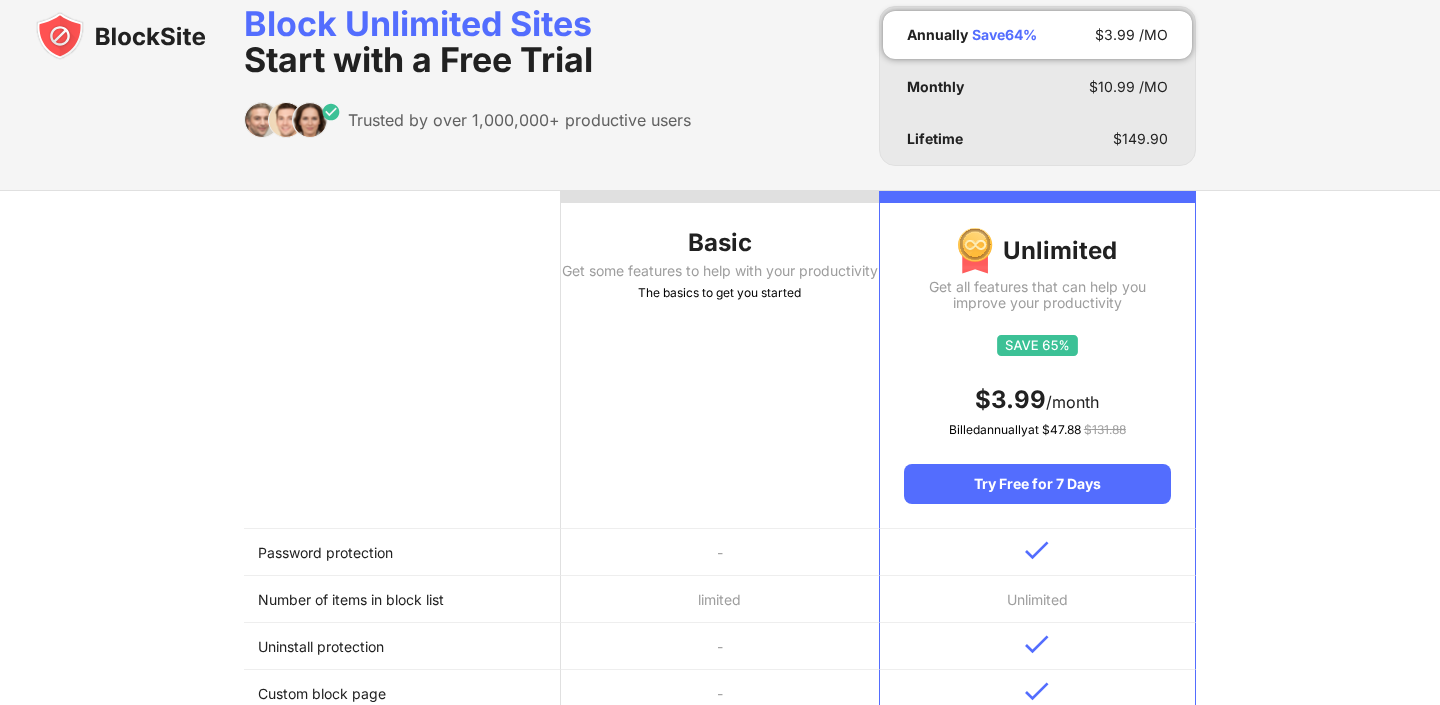 scroll, scrollTop: 0, scrollLeft: 0, axis: both 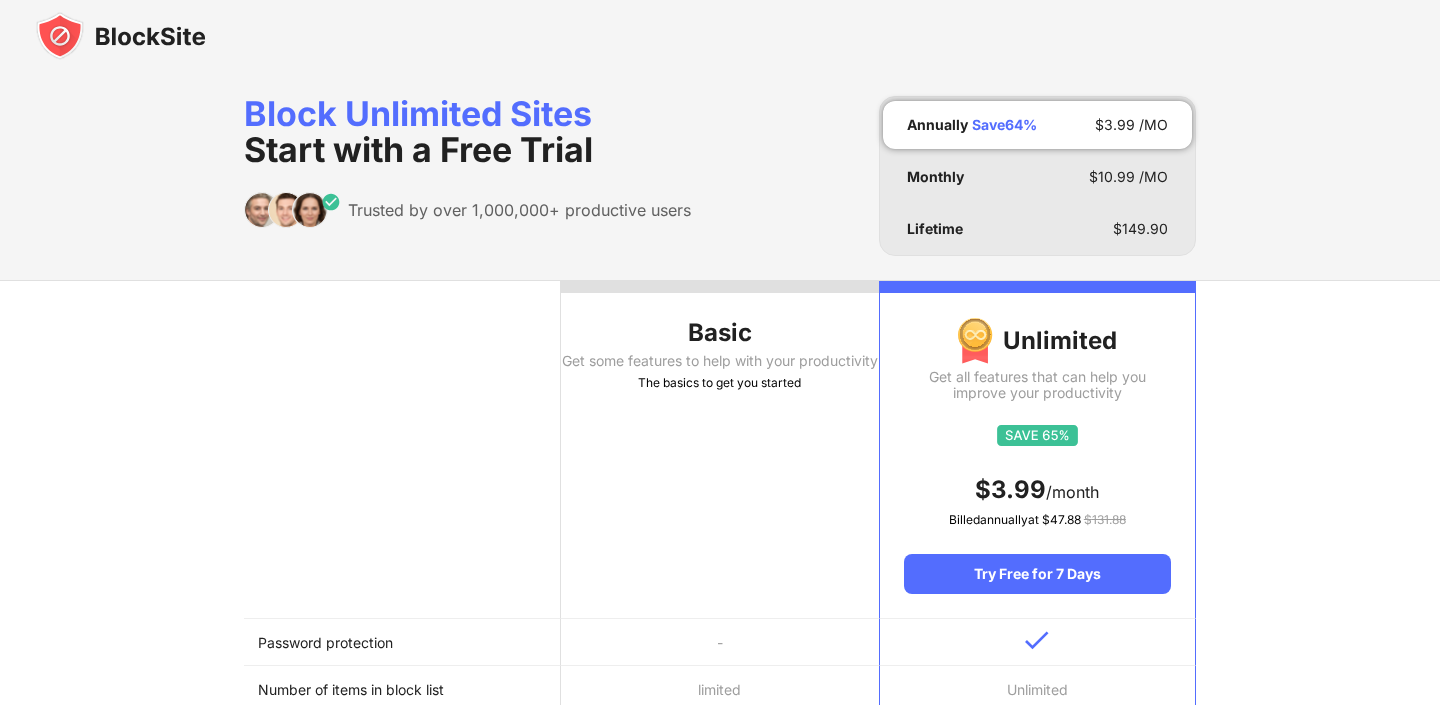 click at bounding box center (719, 287) 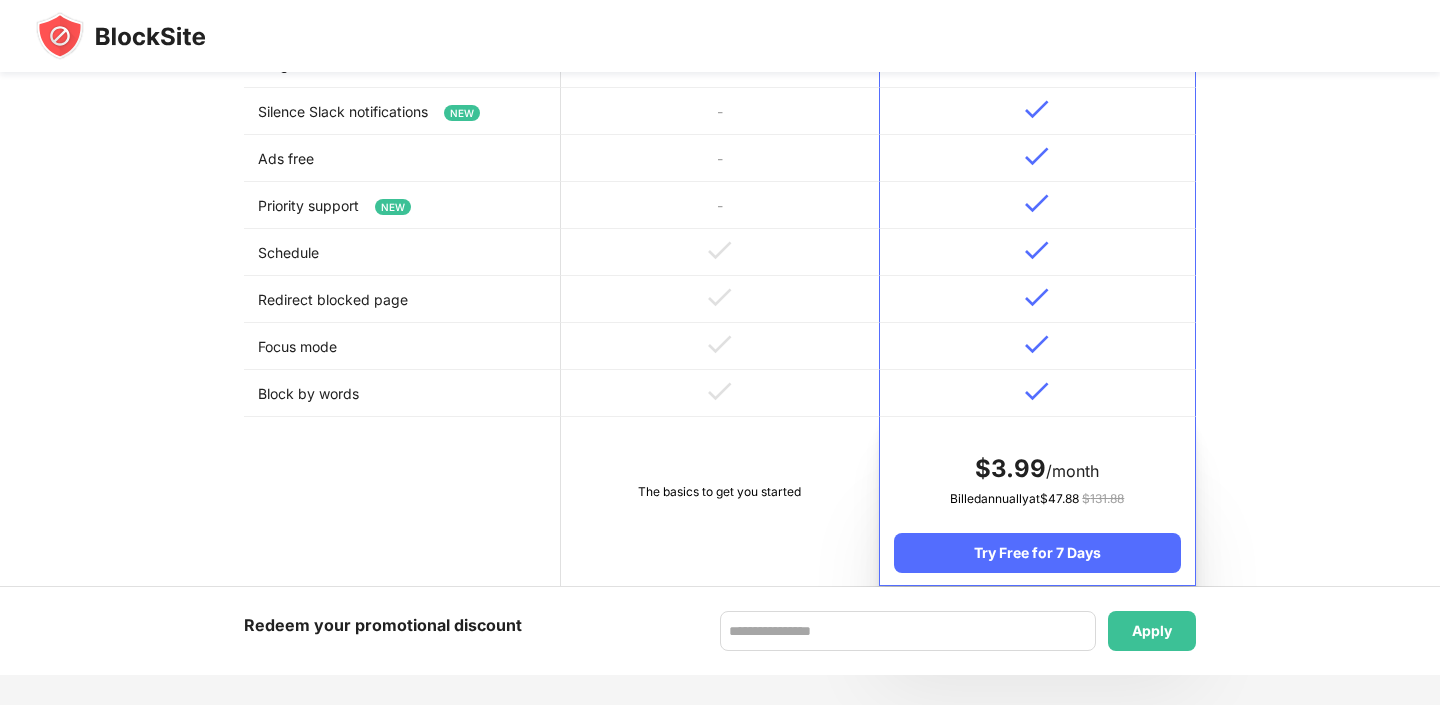 scroll, scrollTop: 981, scrollLeft: 0, axis: vertical 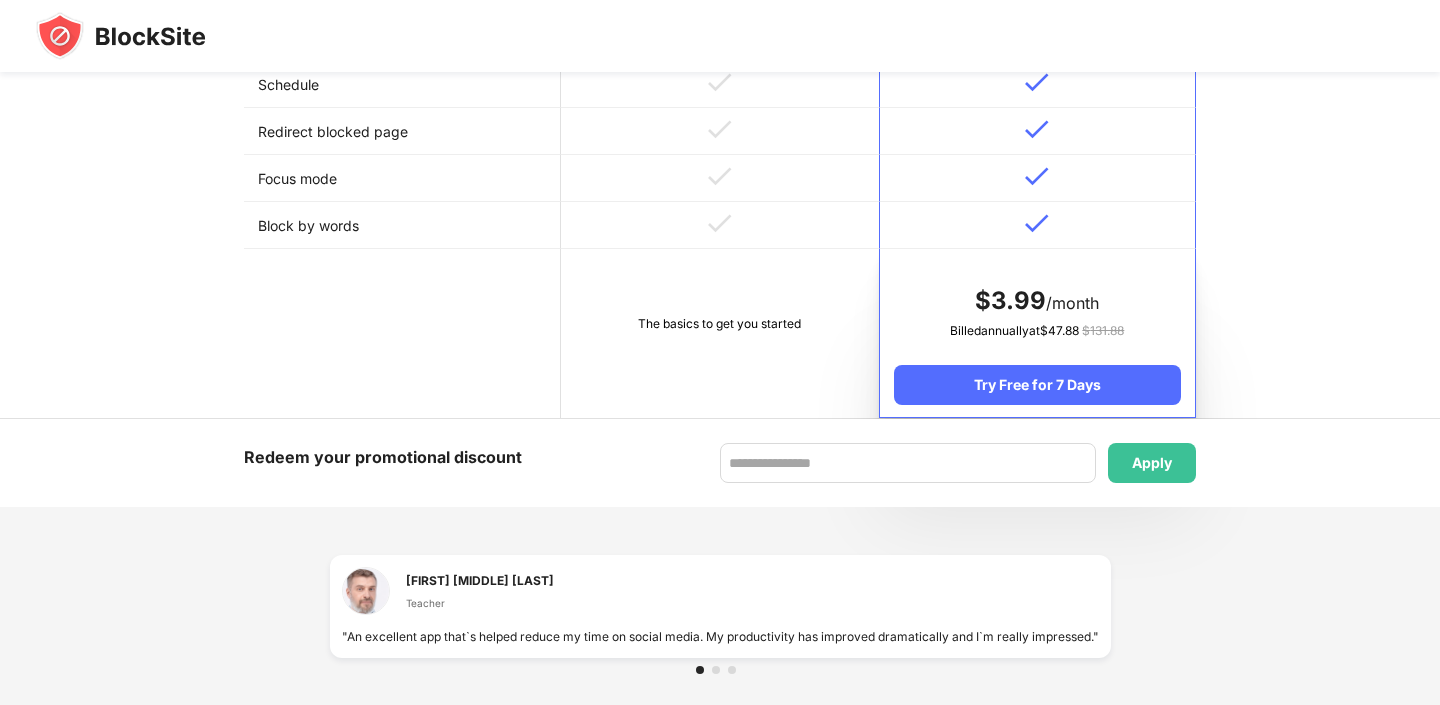click on "The basics to get you started" at bounding box center (719, 324) 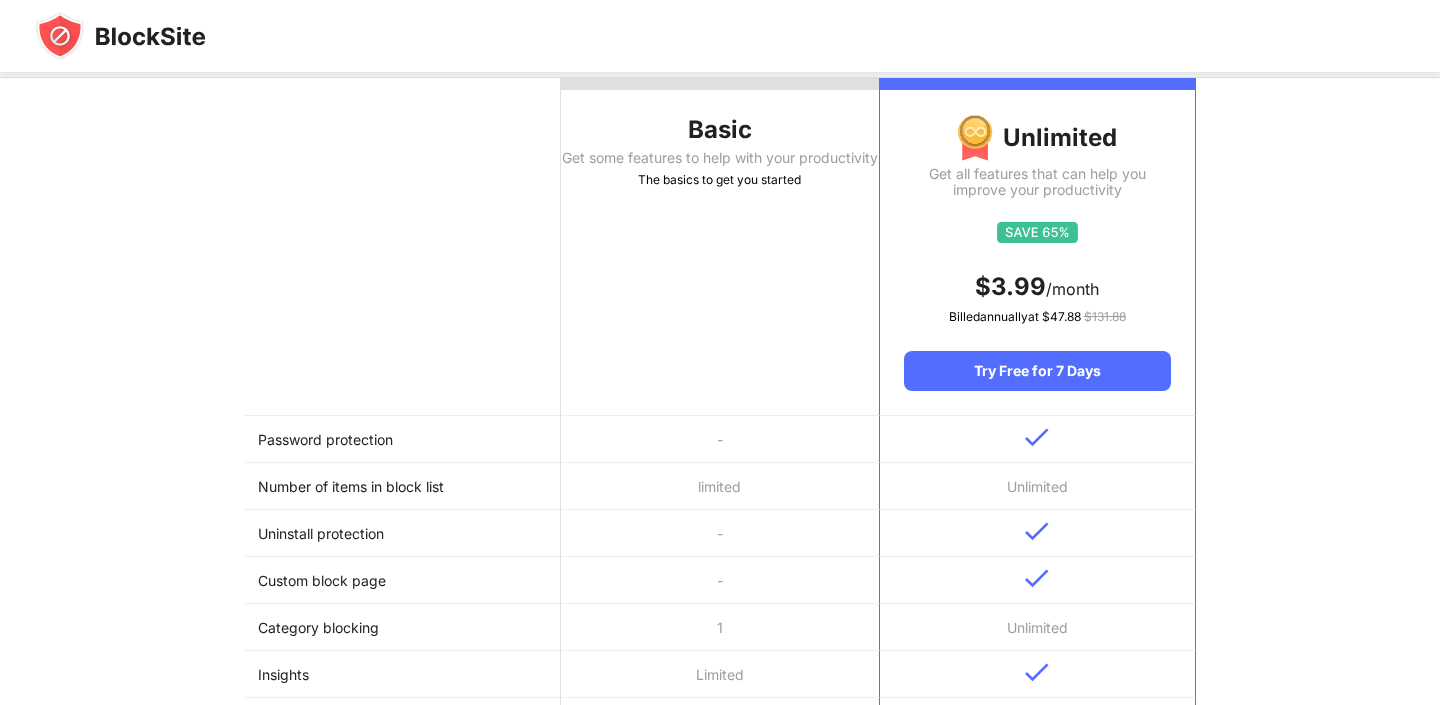 scroll, scrollTop: 0, scrollLeft: 0, axis: both 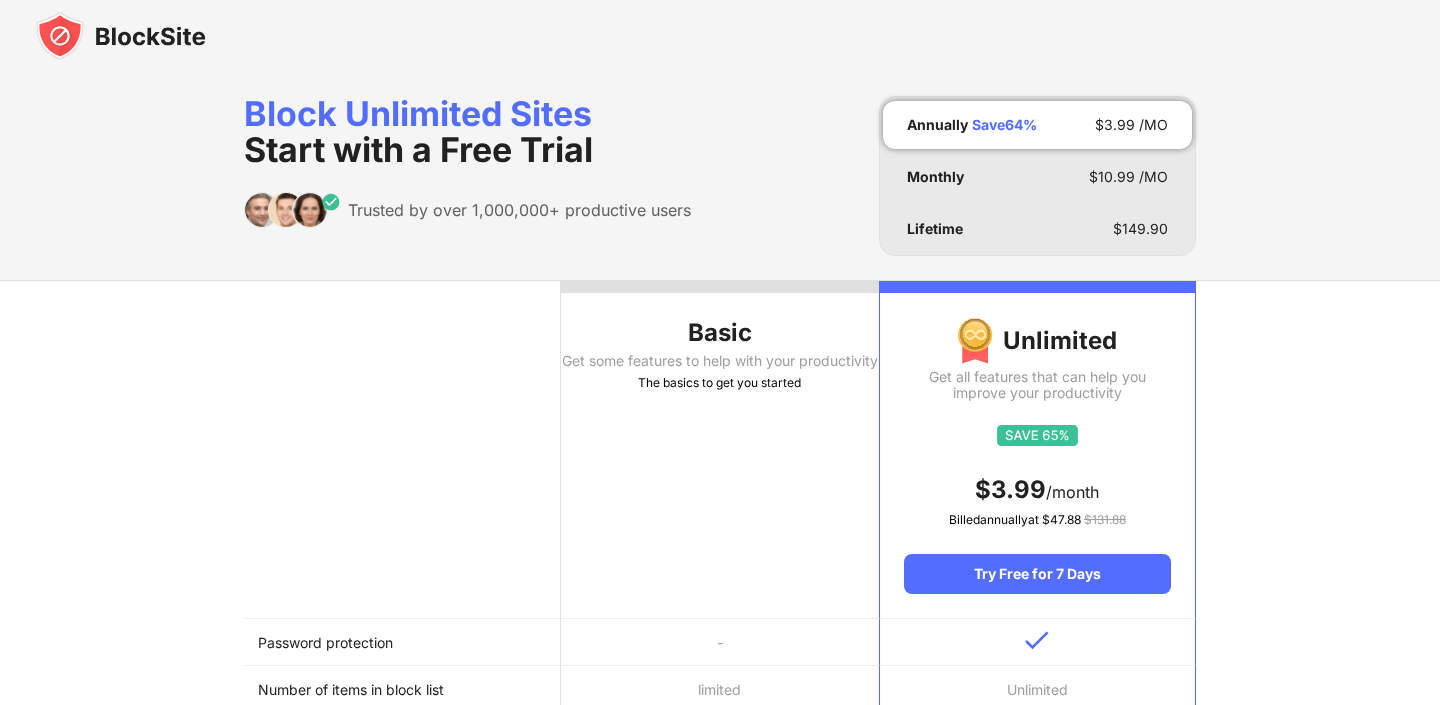 click on "Block Unlimited Sites Start with a Free Trial" at bounding box center [467, 132] 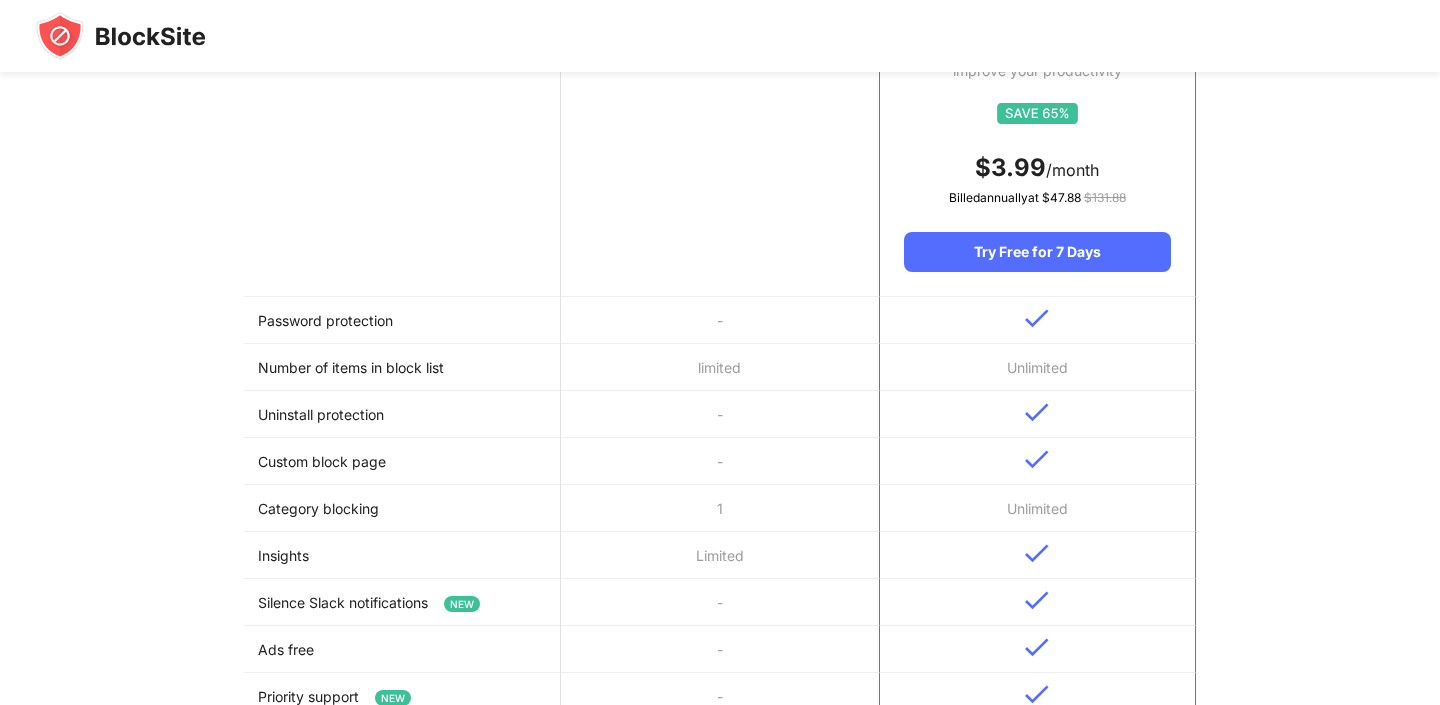 scroll, scrollTop: 434, scrollLeft: 0, axis: vertical 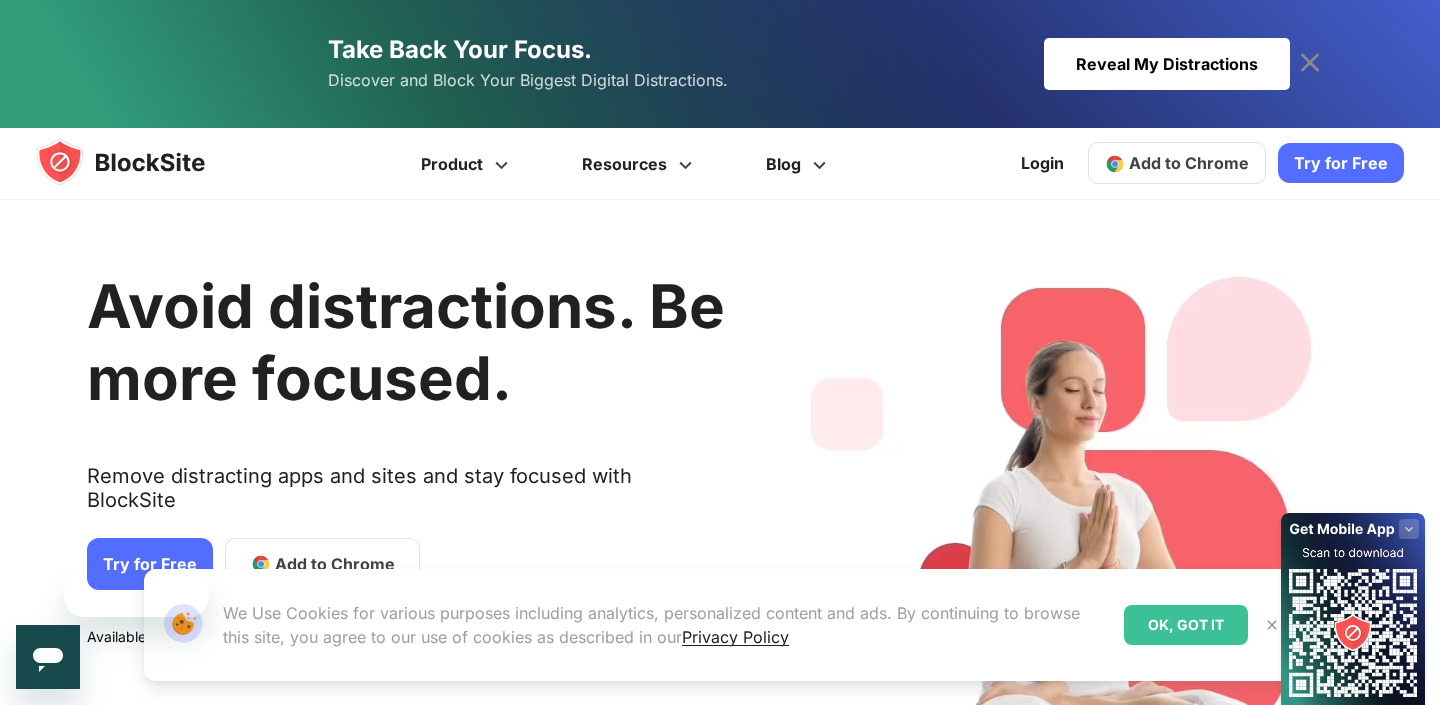 click on "Take Back Your Focus.
Discover and Block Your Biggest Digital Distractions.
Reveal My Distractions
Reveal My Distractions" at bounding box center (720, 64) 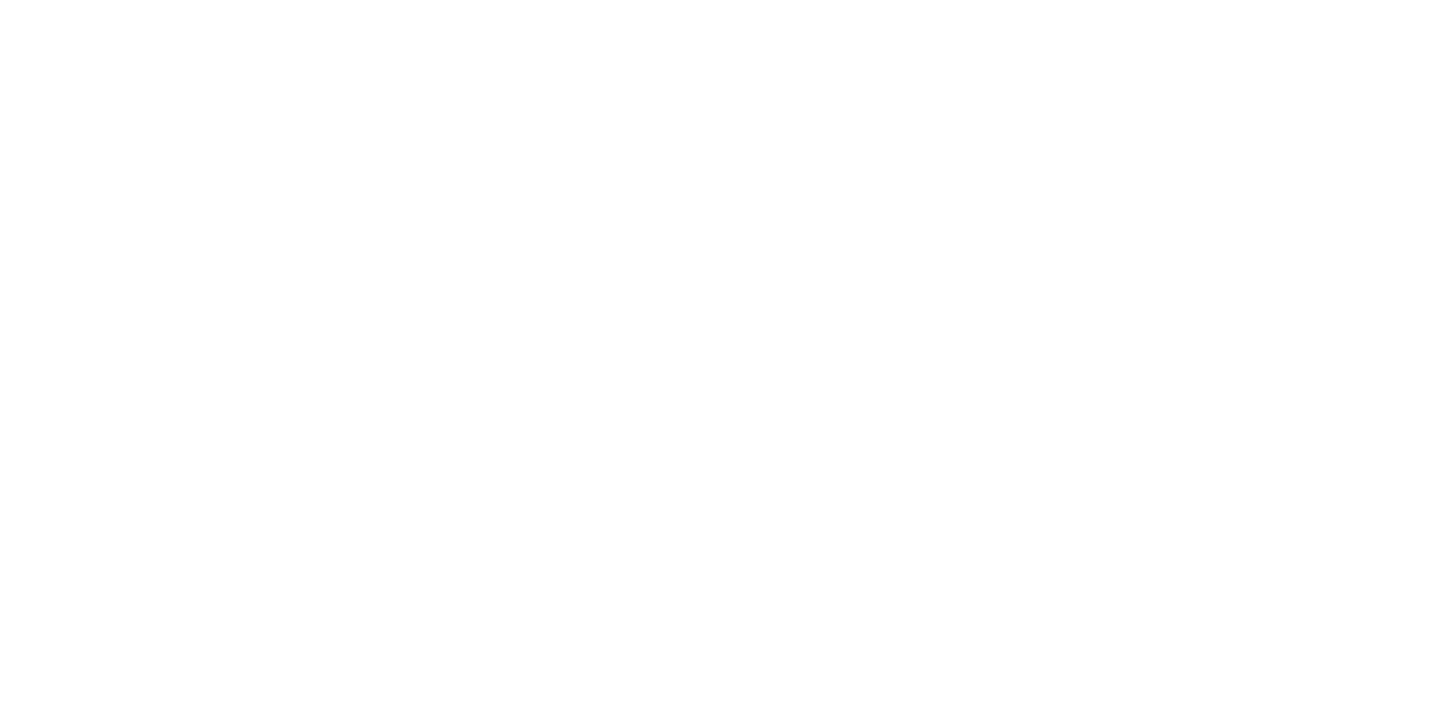 scroll, scrollTop: 0, scrollLeft: 0, axis: both 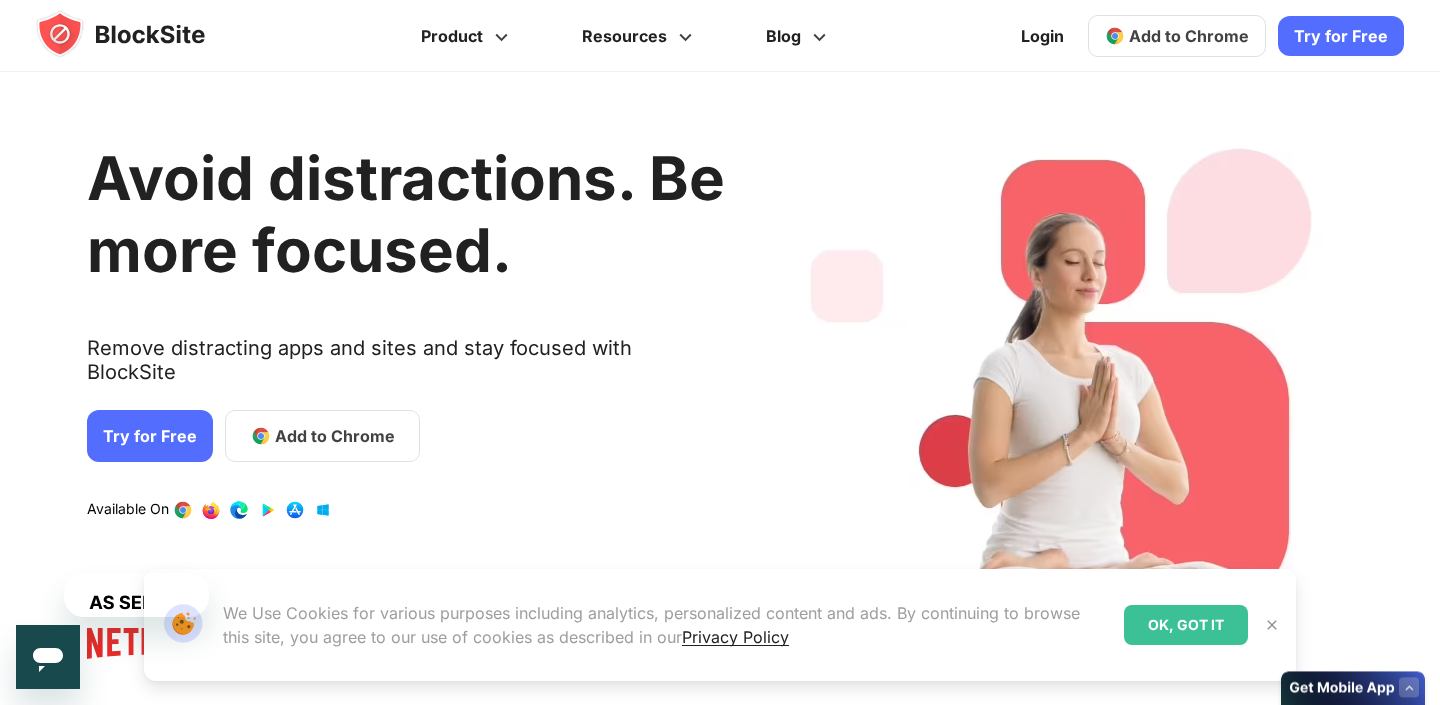 click at bounding box center [1115, 36] 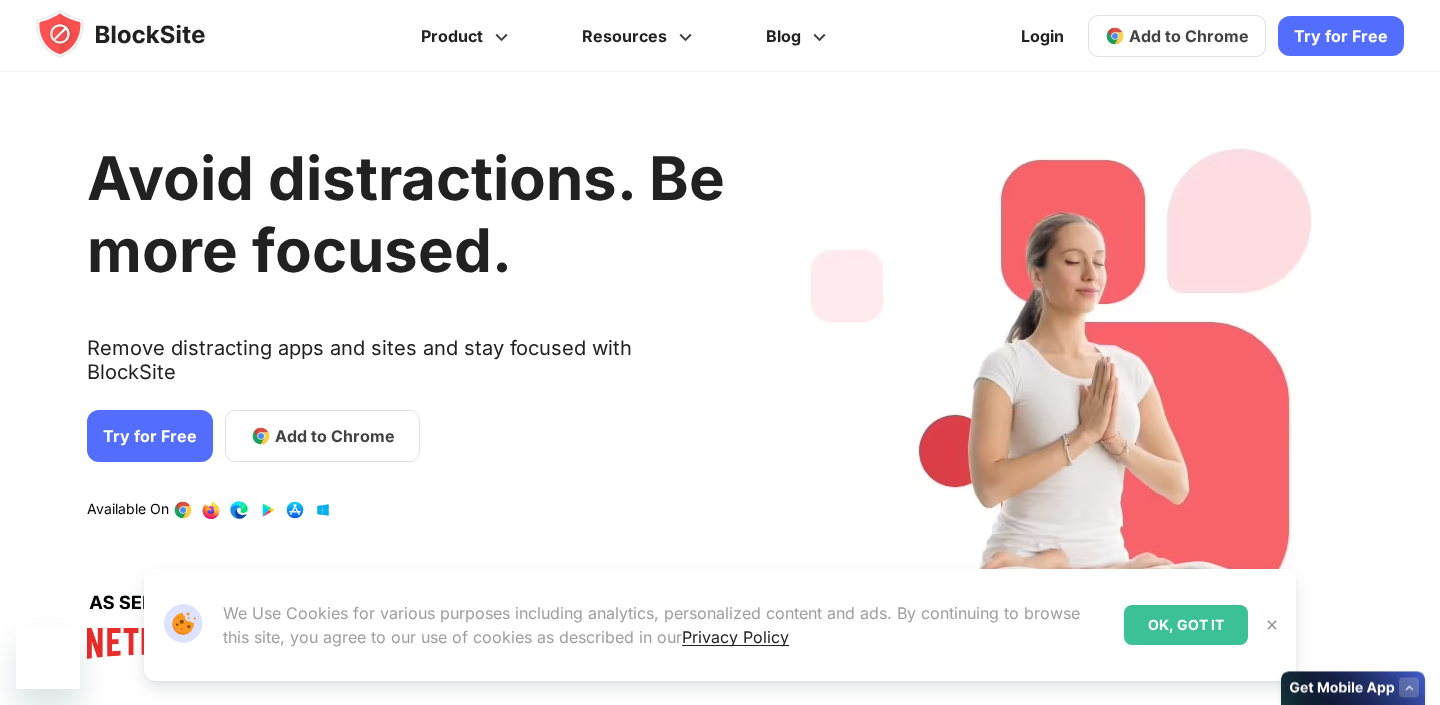 scroll, scrollTop: 0, scrollLeft: 0, axis: both 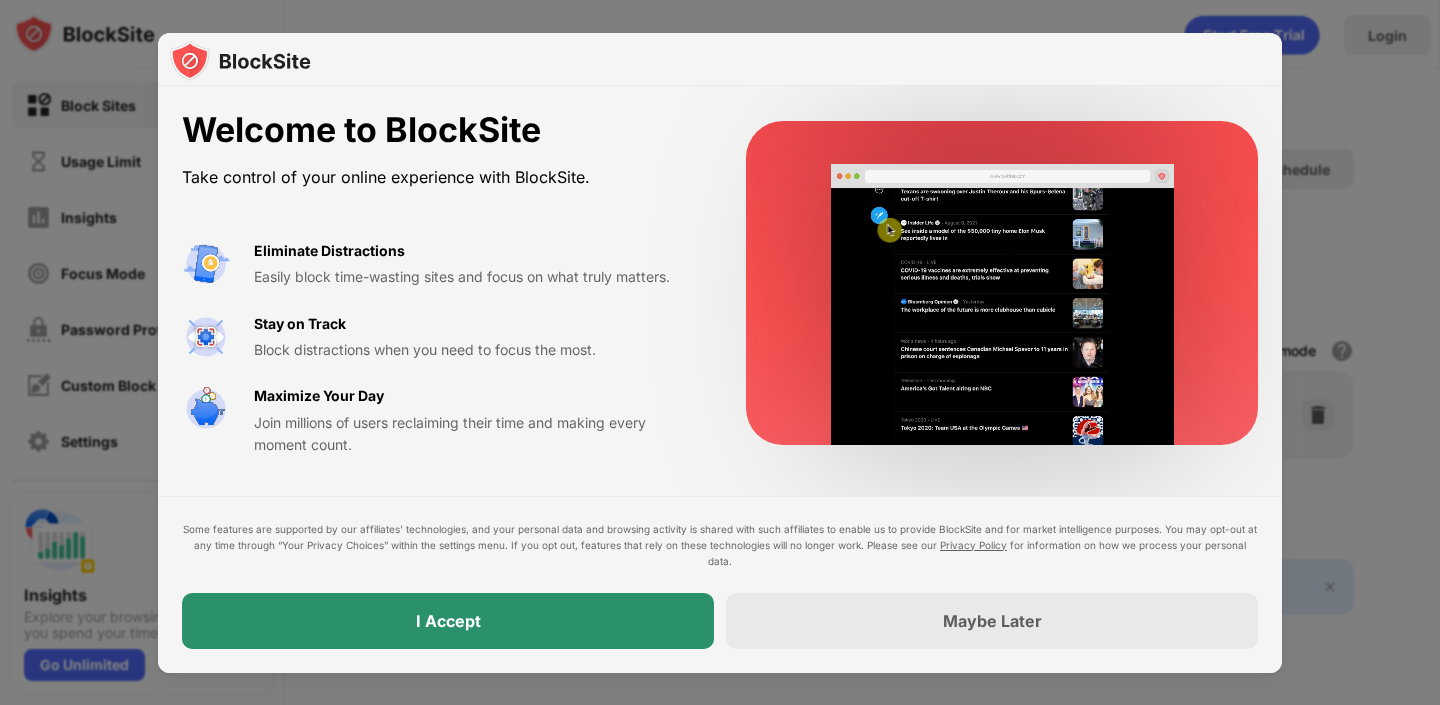 click on "I Accept" at bounding box center (448, 621) 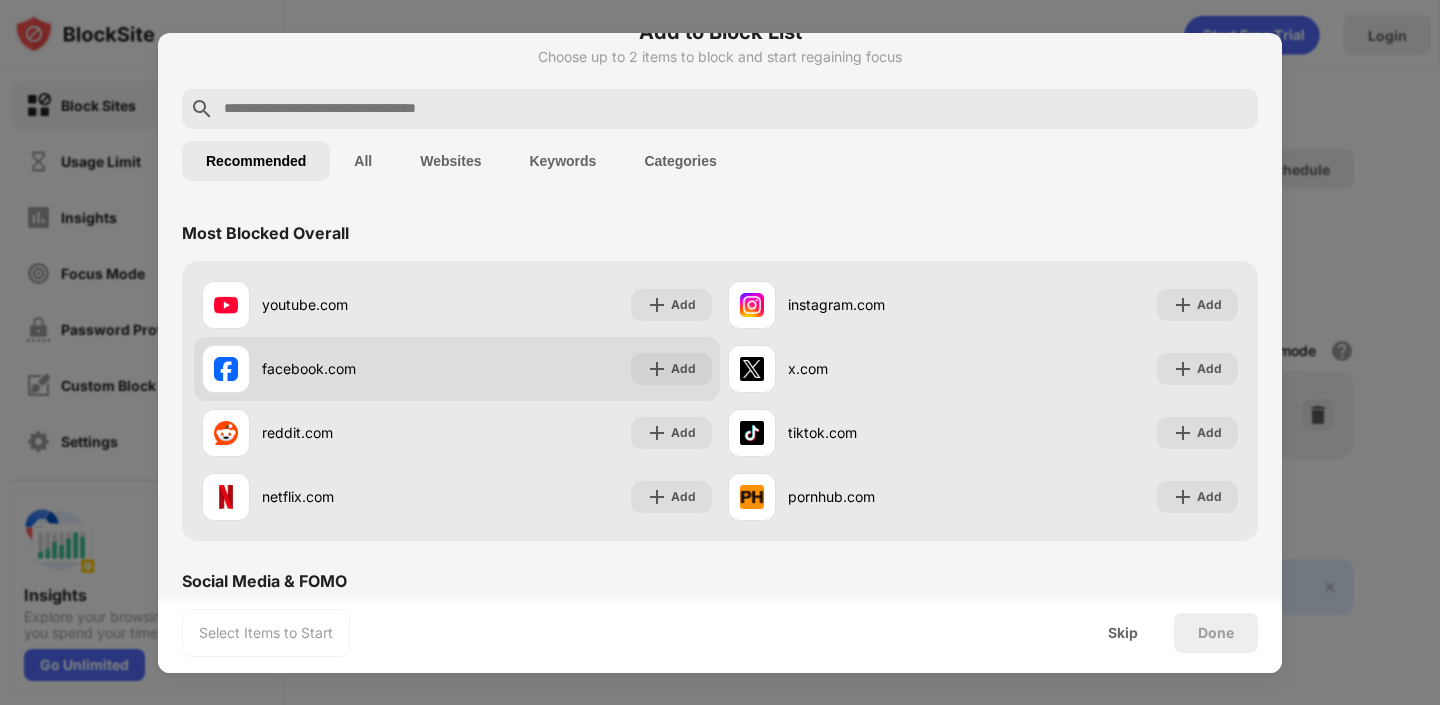 scroll, scrollTop: 47, scrollLeft: 0, axis: vertical 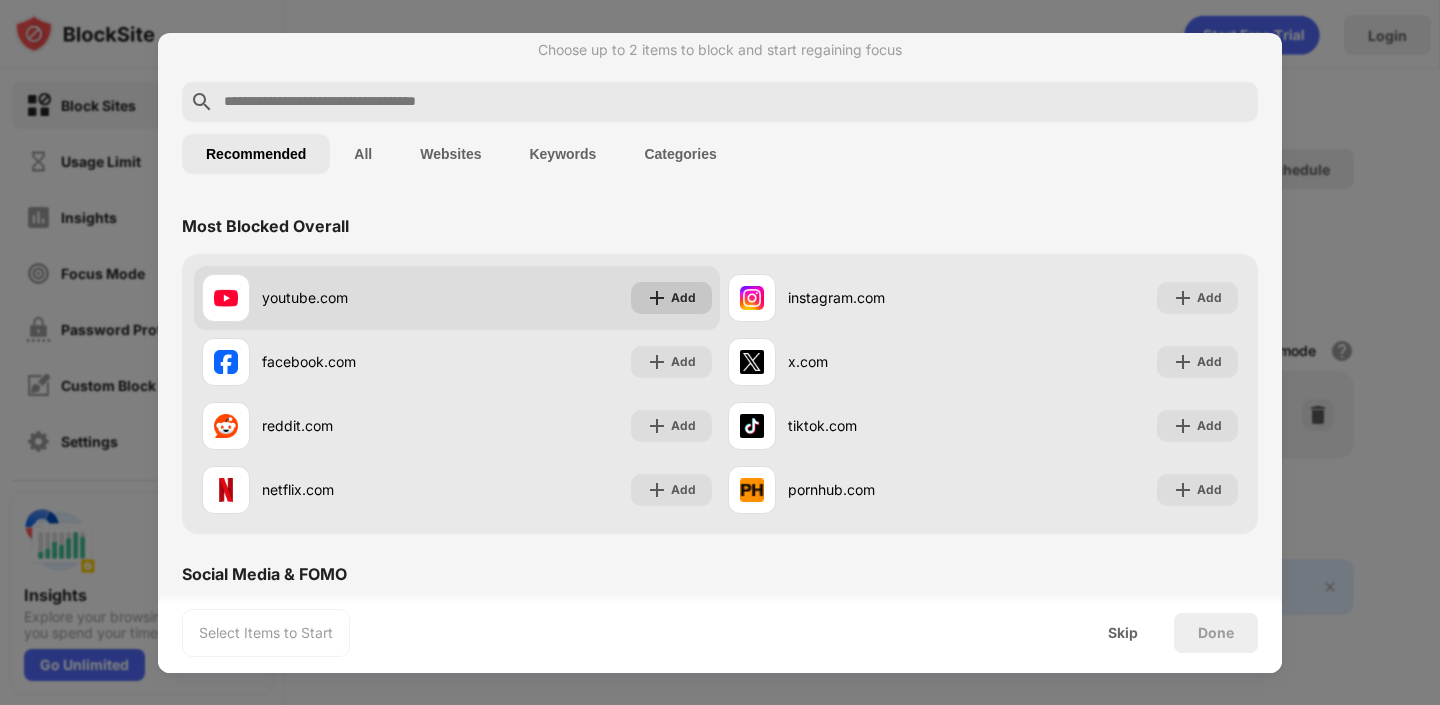 click on "Add" at bounding box center (671, 298) 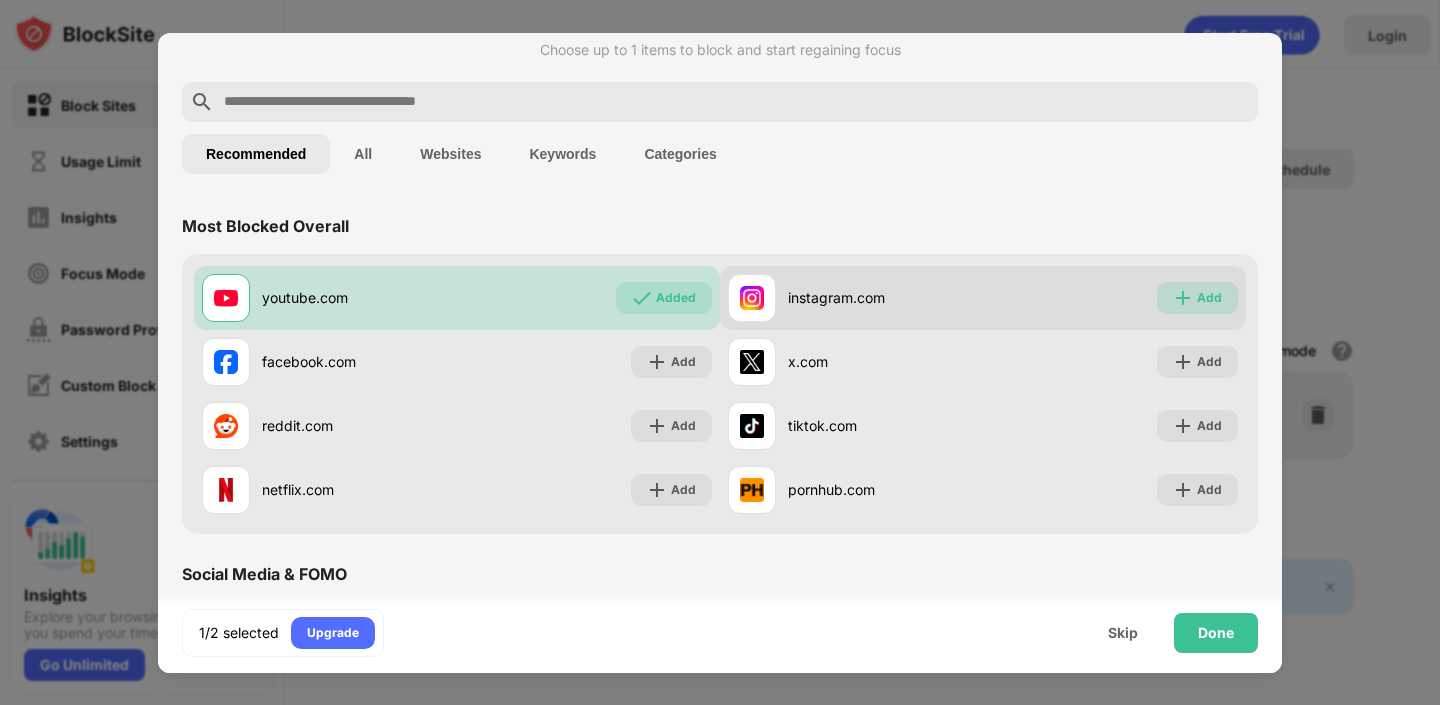 click on "Add" at bounding box center (1197, 298) 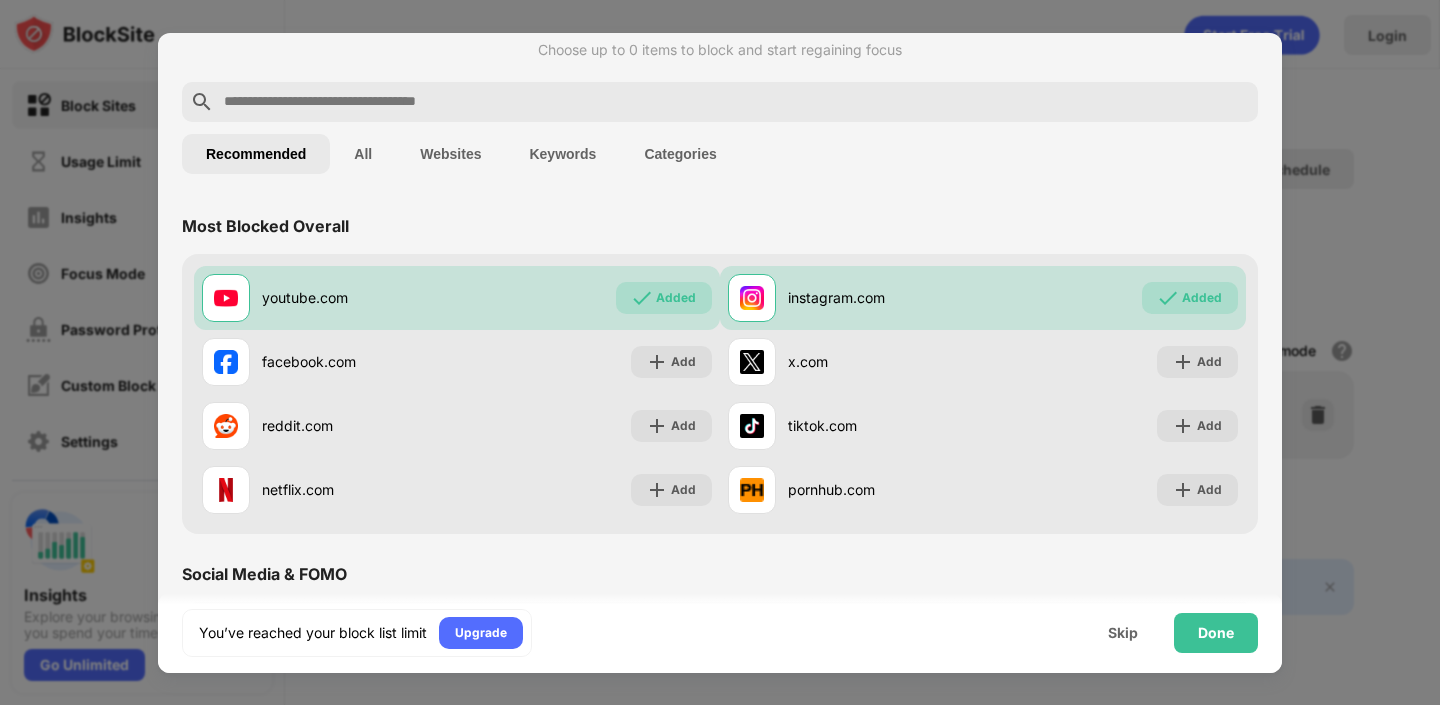 click at bounding box center [736, 102] 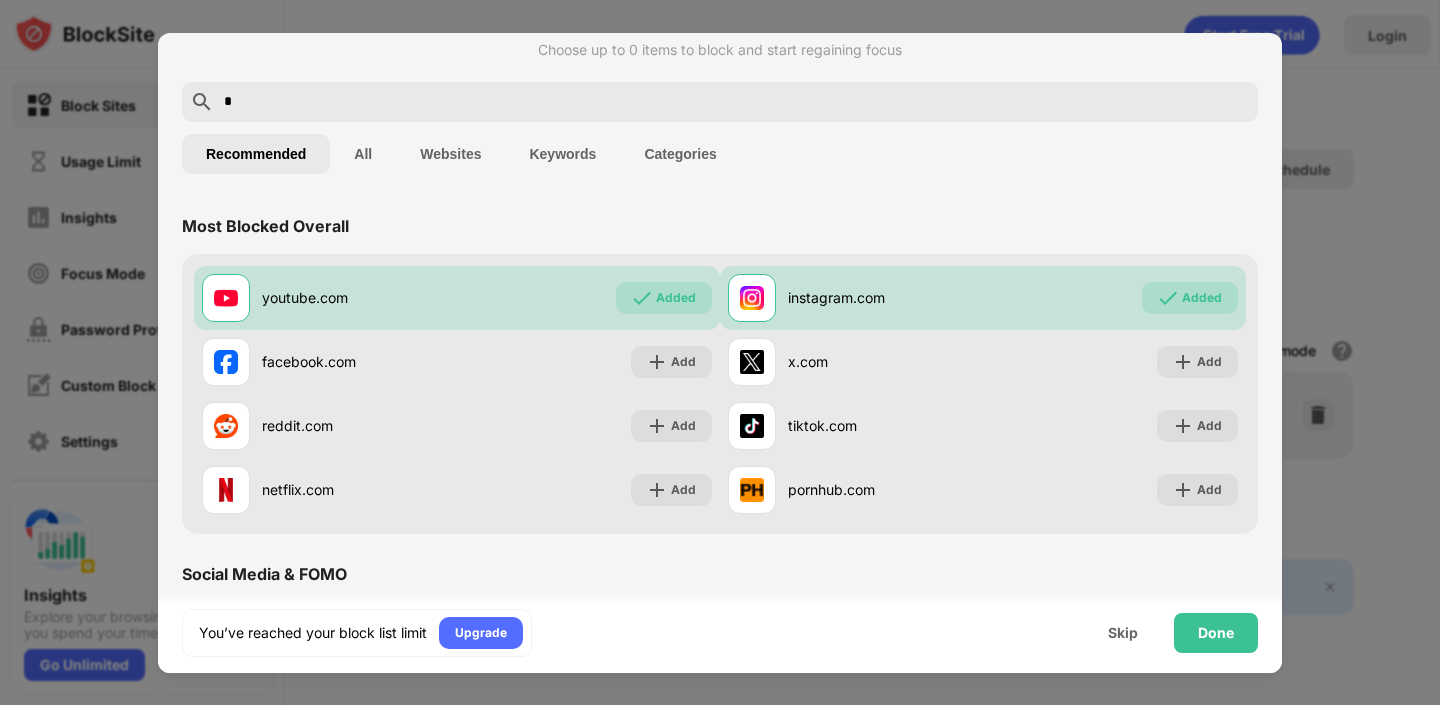 scroll, scrollTop: 0, scrollLeft: 0, axis: both 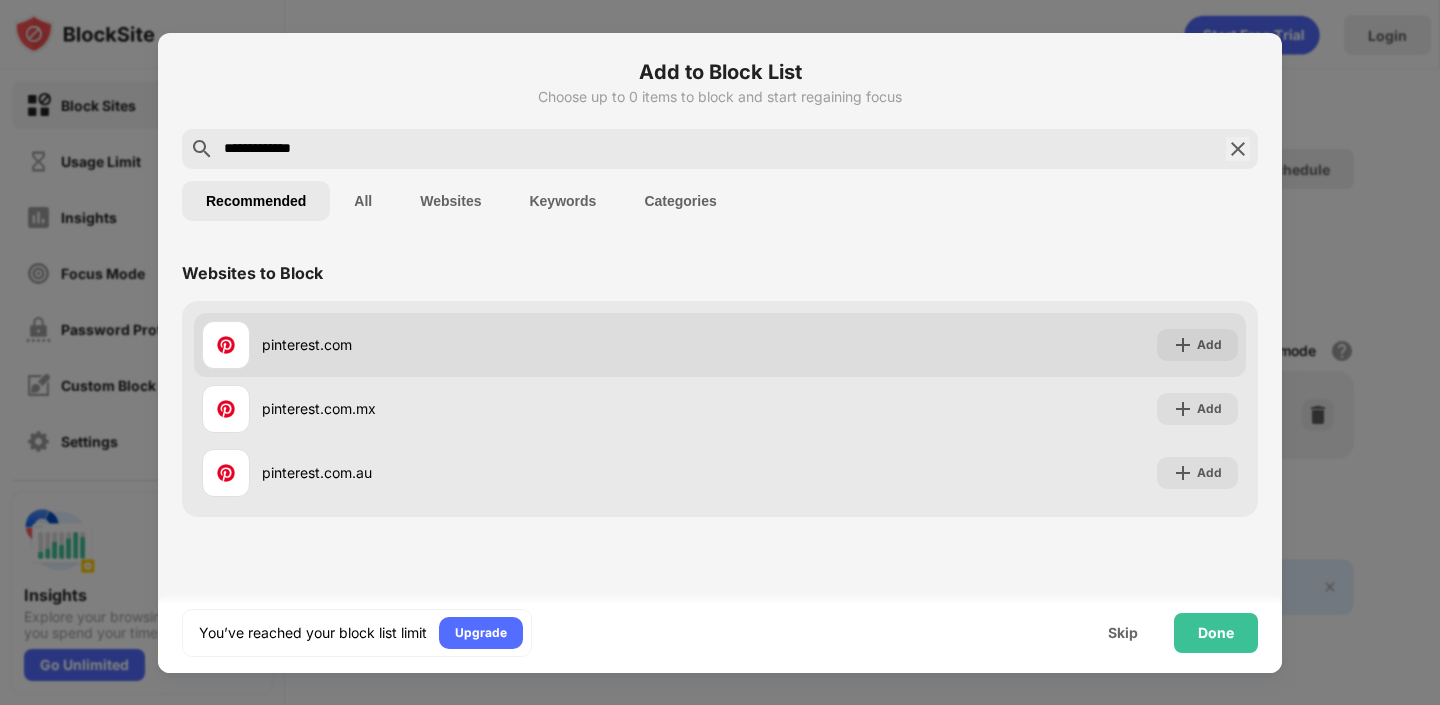type on "**********" 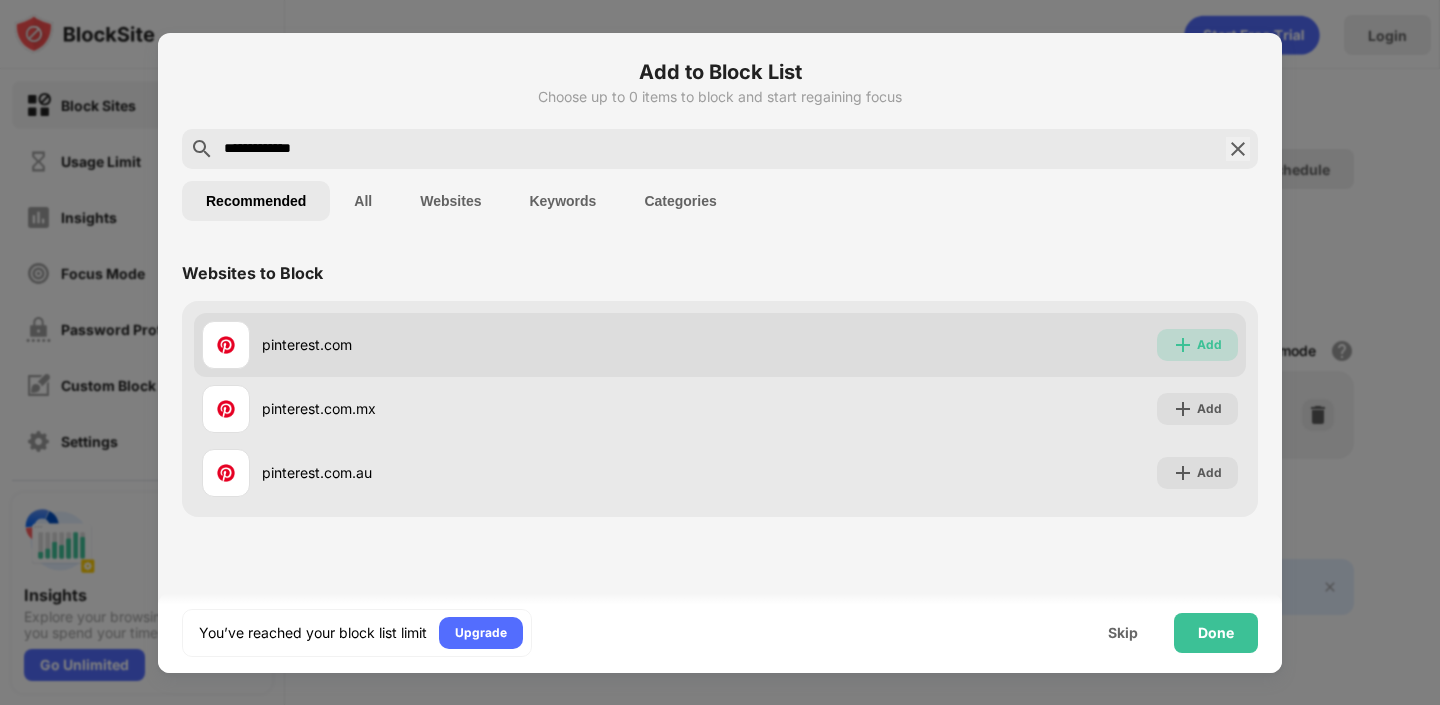 click at bounding box center [1183, 345] 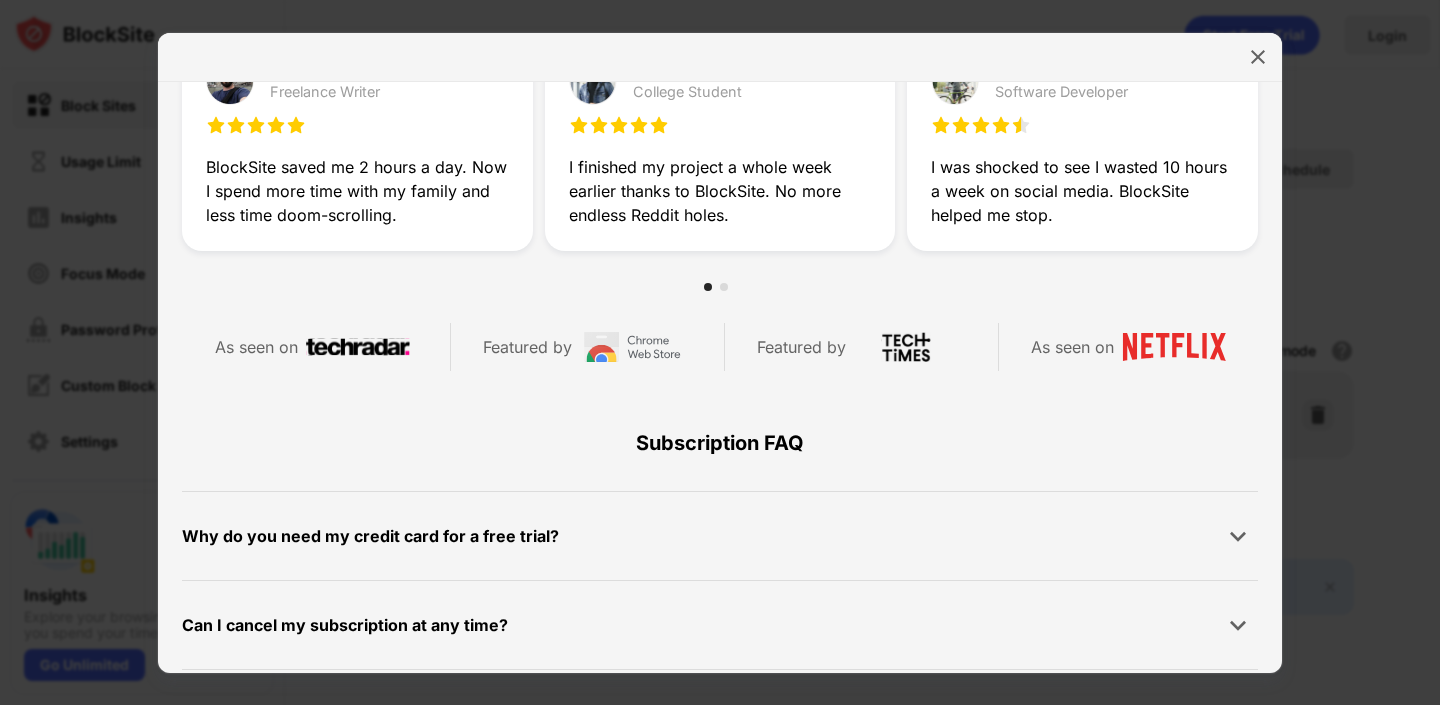 scroll, scrollTop: 0, scrollLeft: 0, axis: both 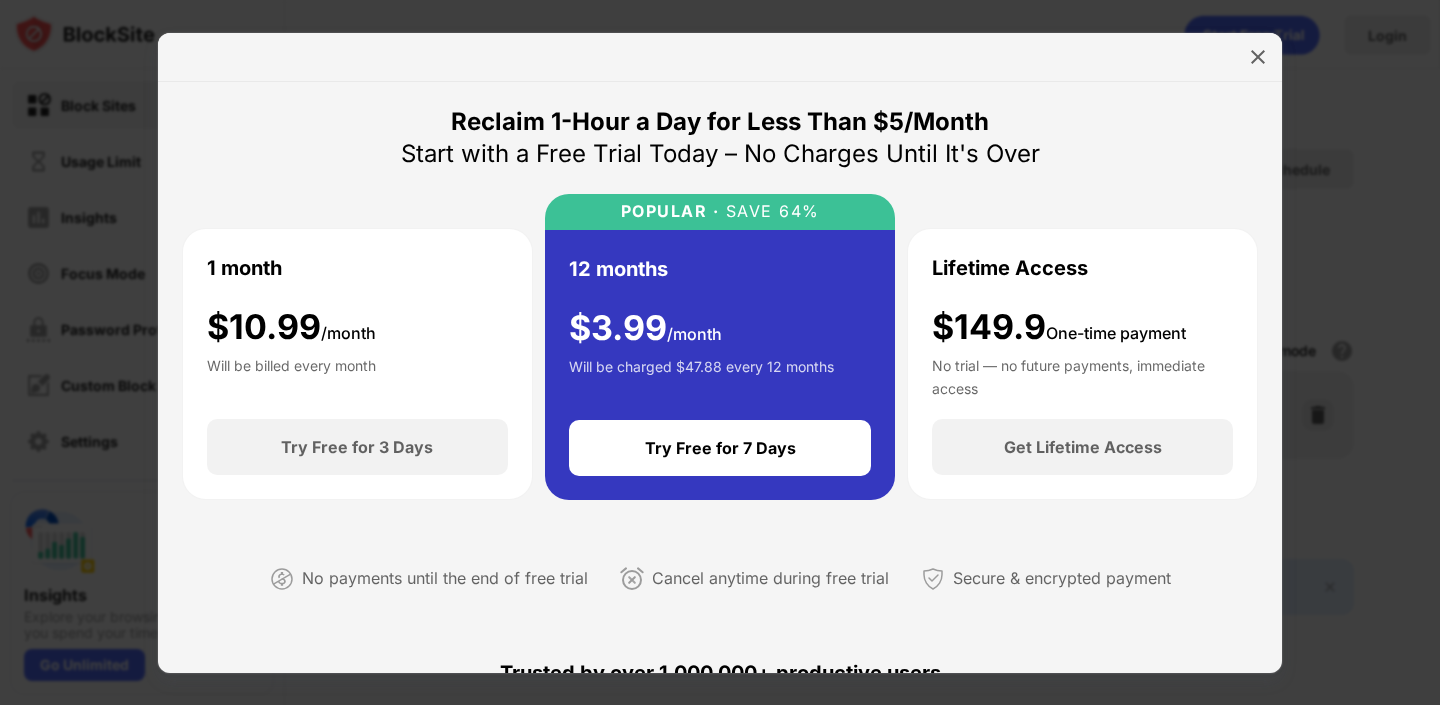 click on "1 month $ 10.99  /month Will be billed every month" at bounding box center [357, 324] 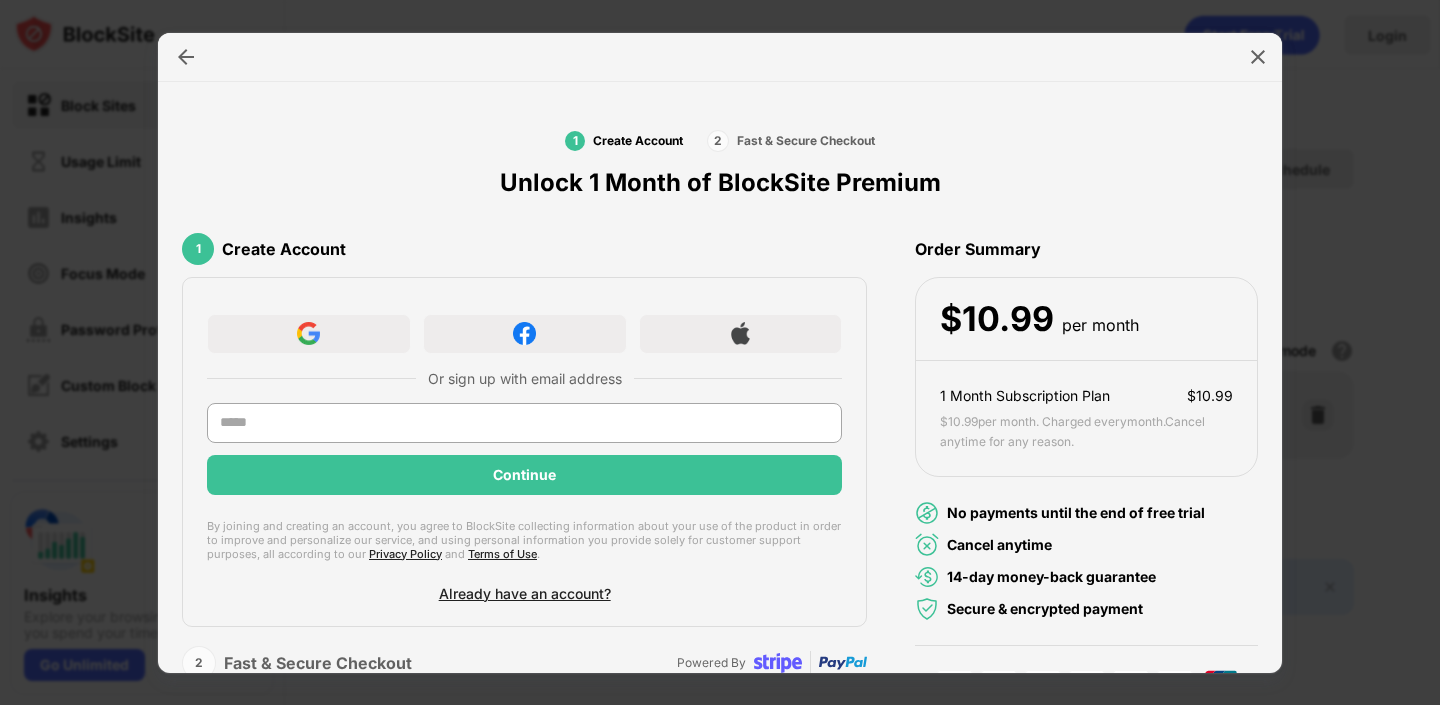 scroll, scrollTop: 45, scrollLeft: 0, axis: vertical 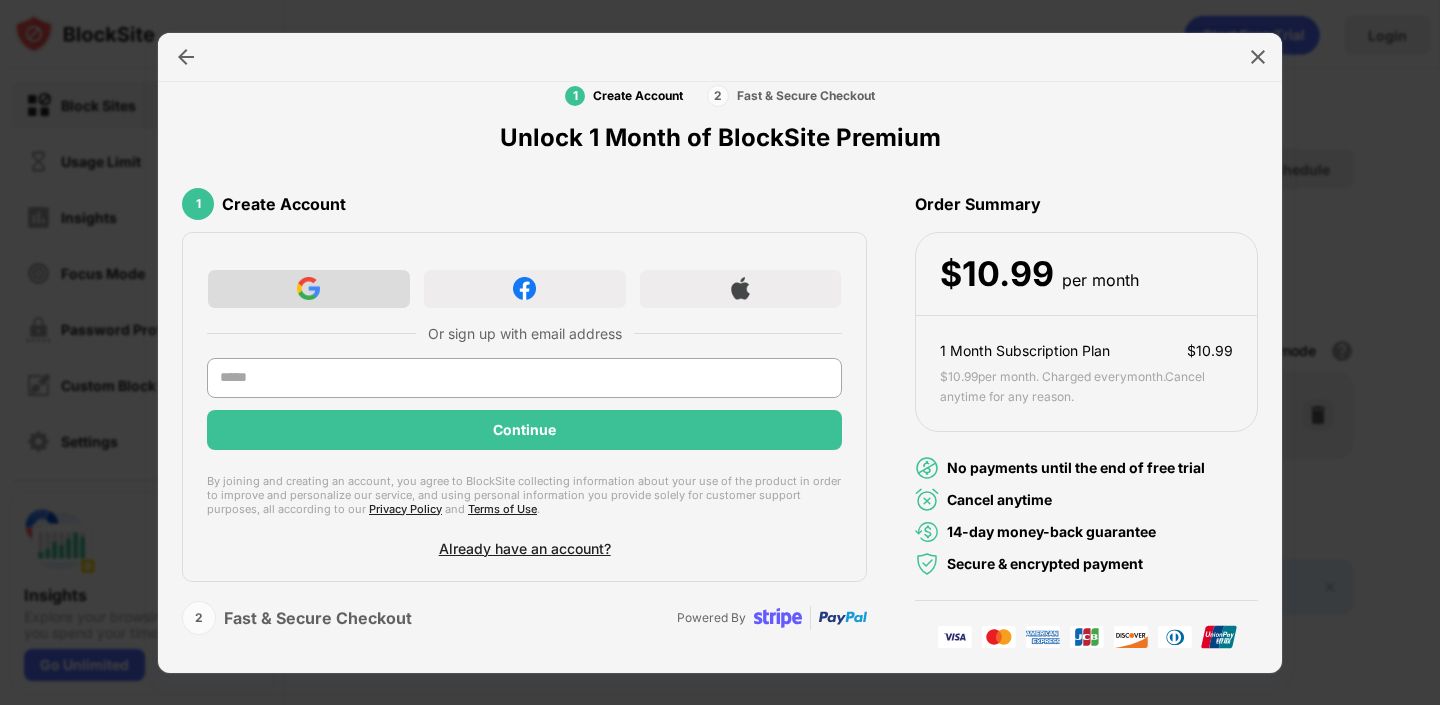 click at bounding box center [309, 289] 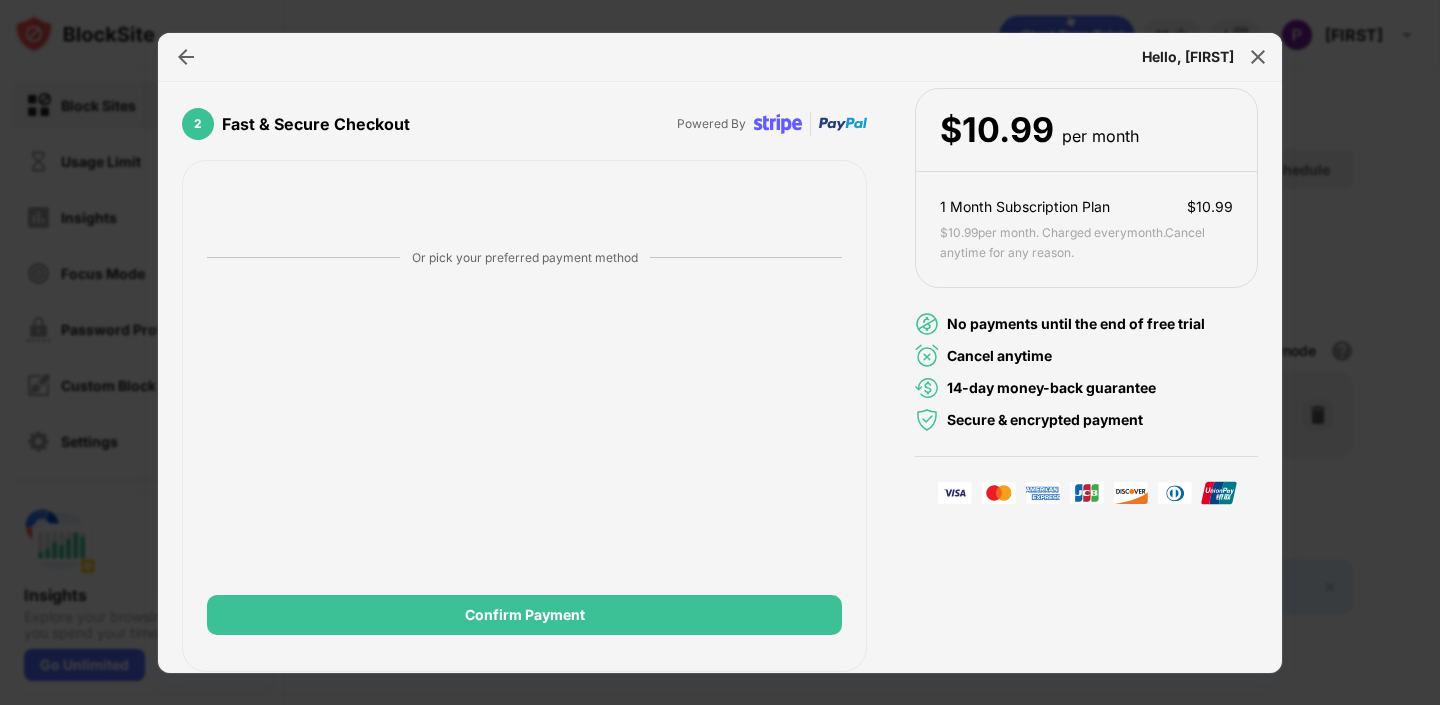 scroll, scrollTop: 43, scrollLeft: 0, axis: vertical 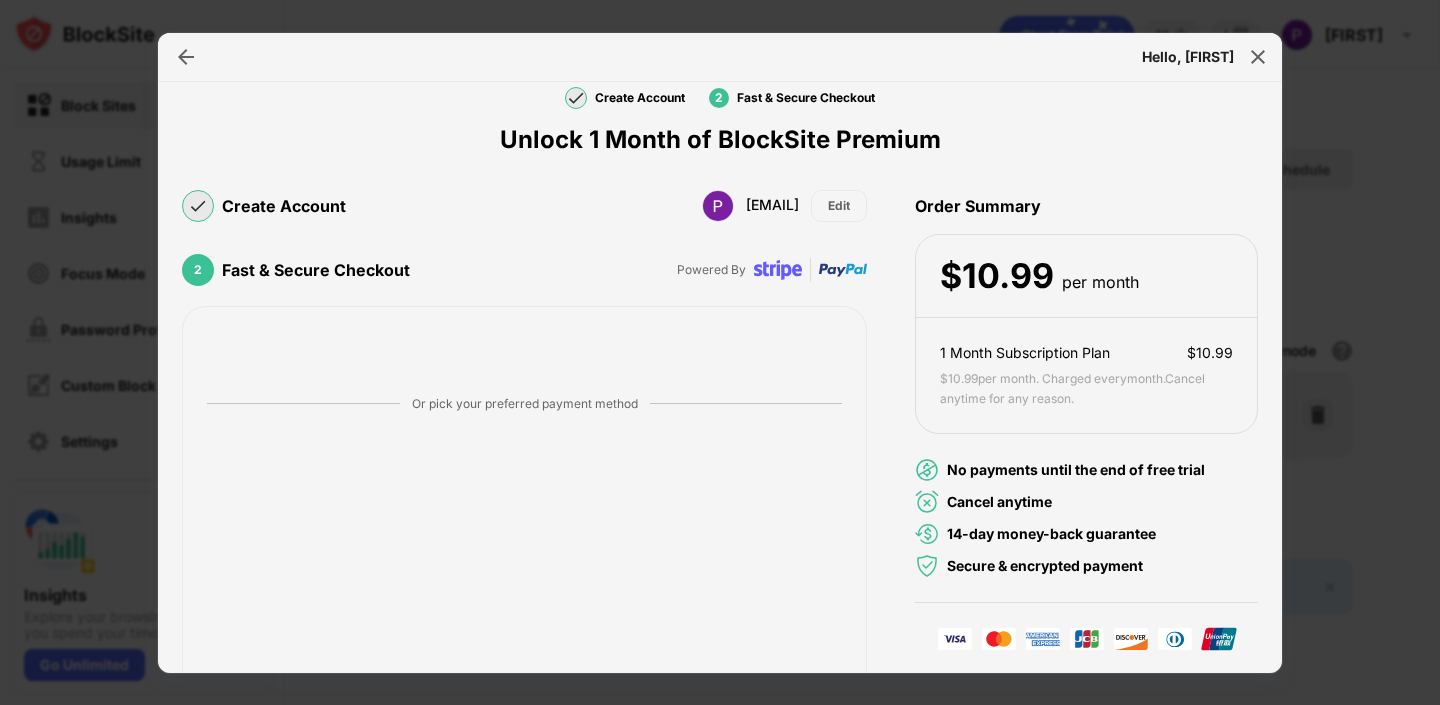 click on "$ 10.99 per month" at bounding box center (1086, 277) 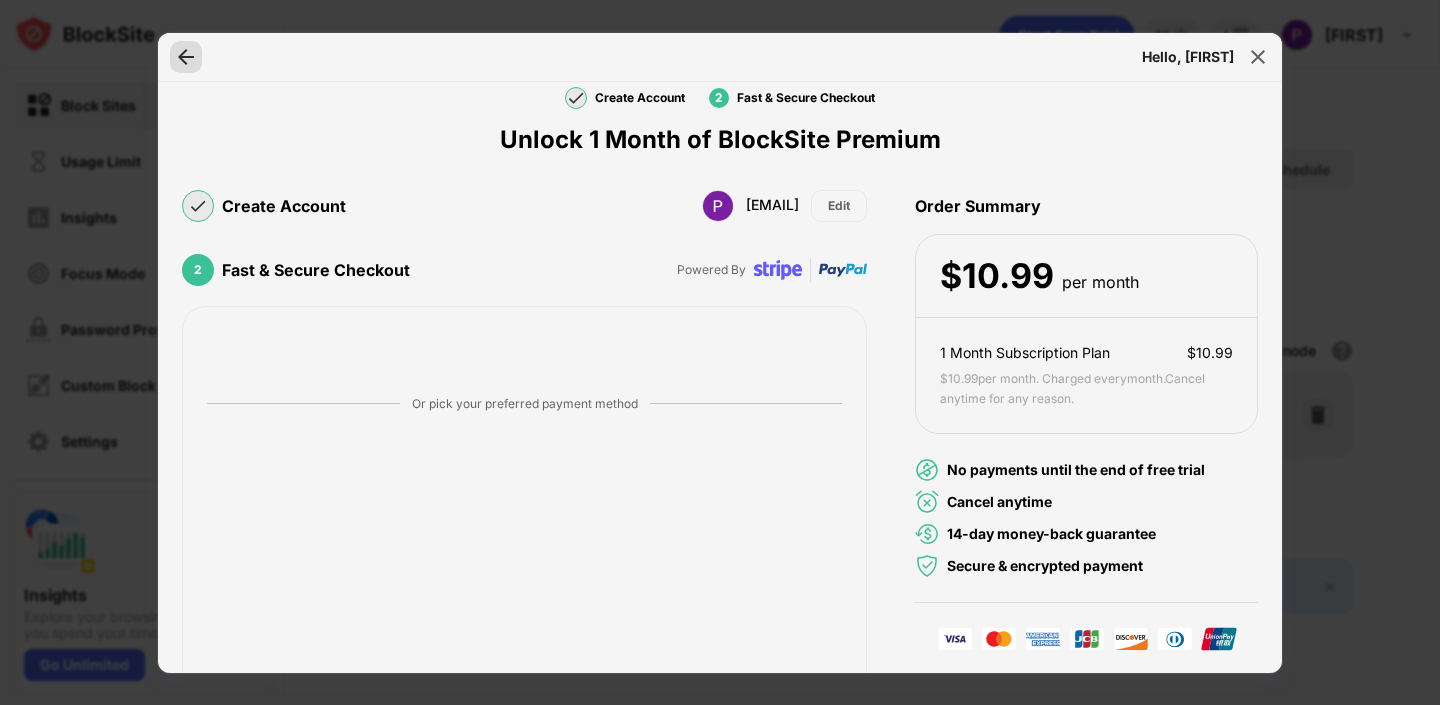 click at bounding box center (186, 57) 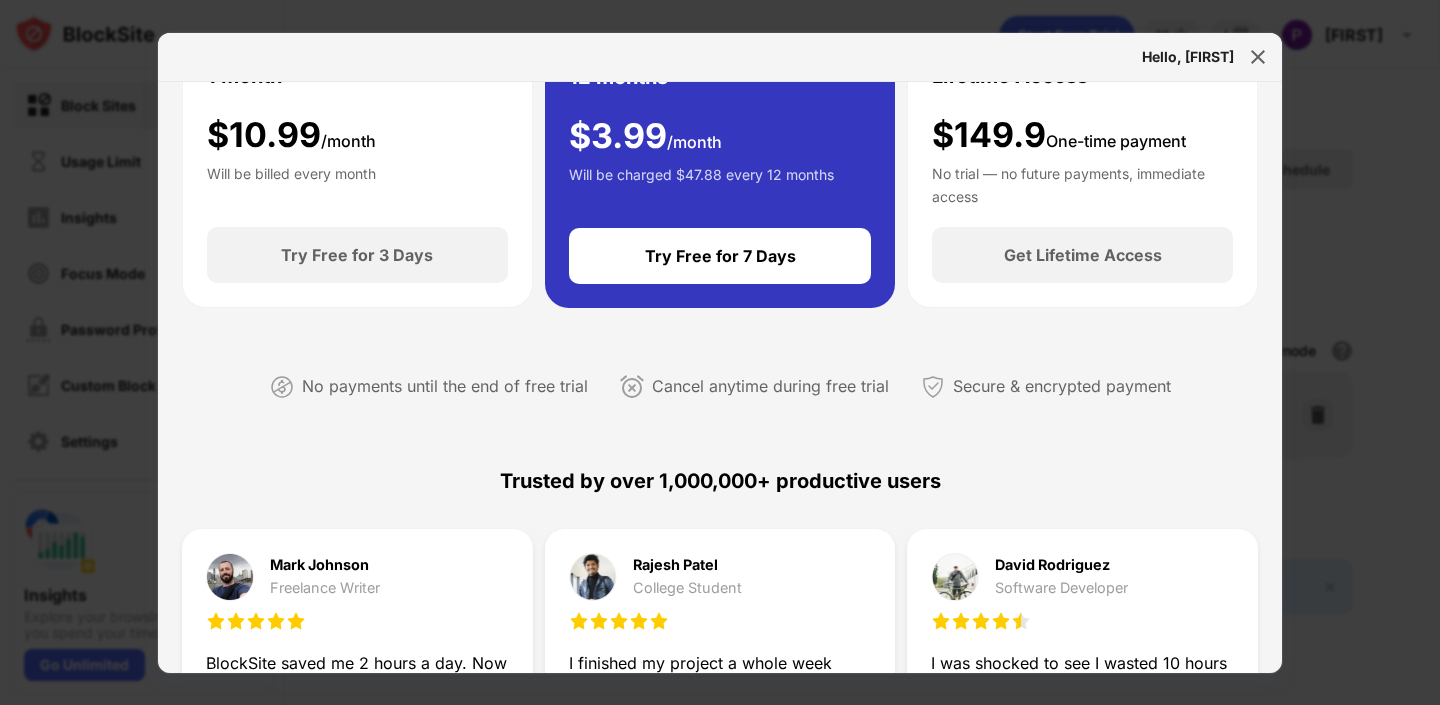 scroll, scrollTop: 0, scrollLeft: 0, axis: both 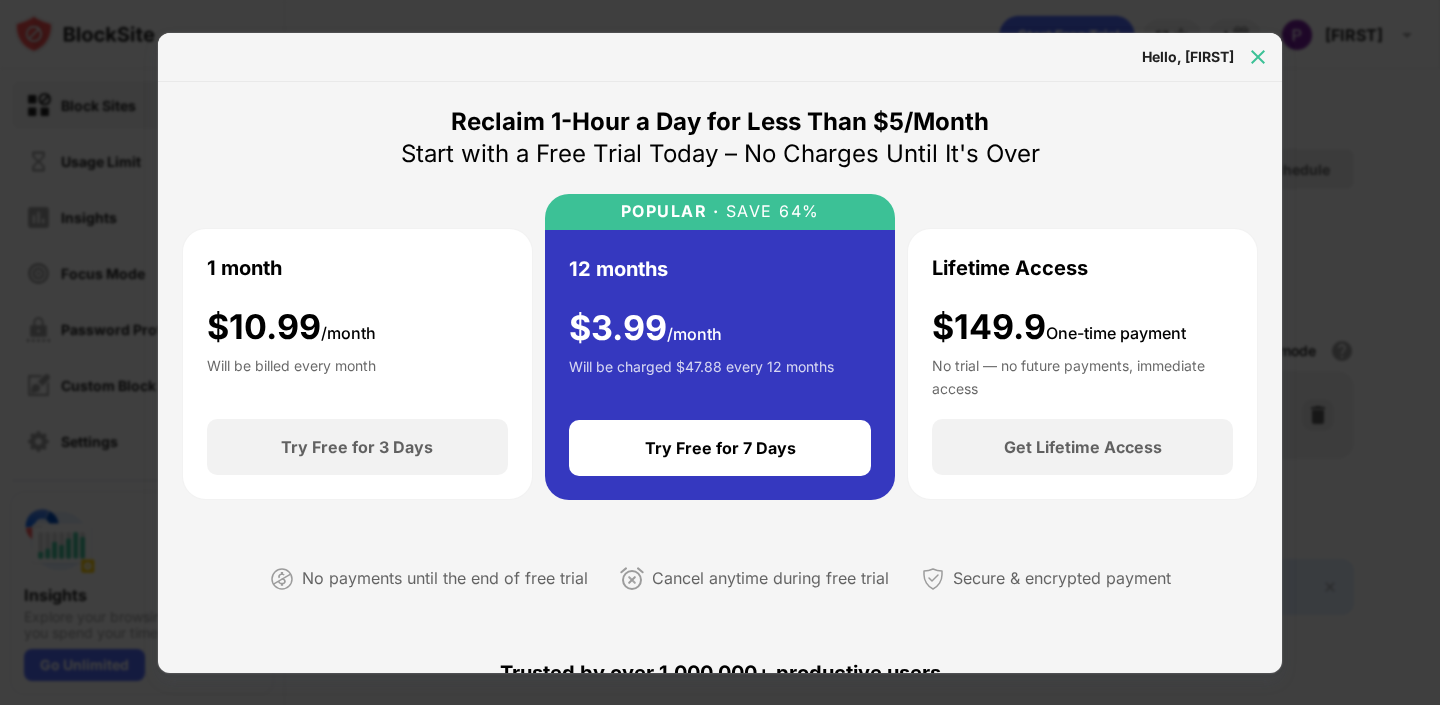 click at bounding box center (1258, 57) 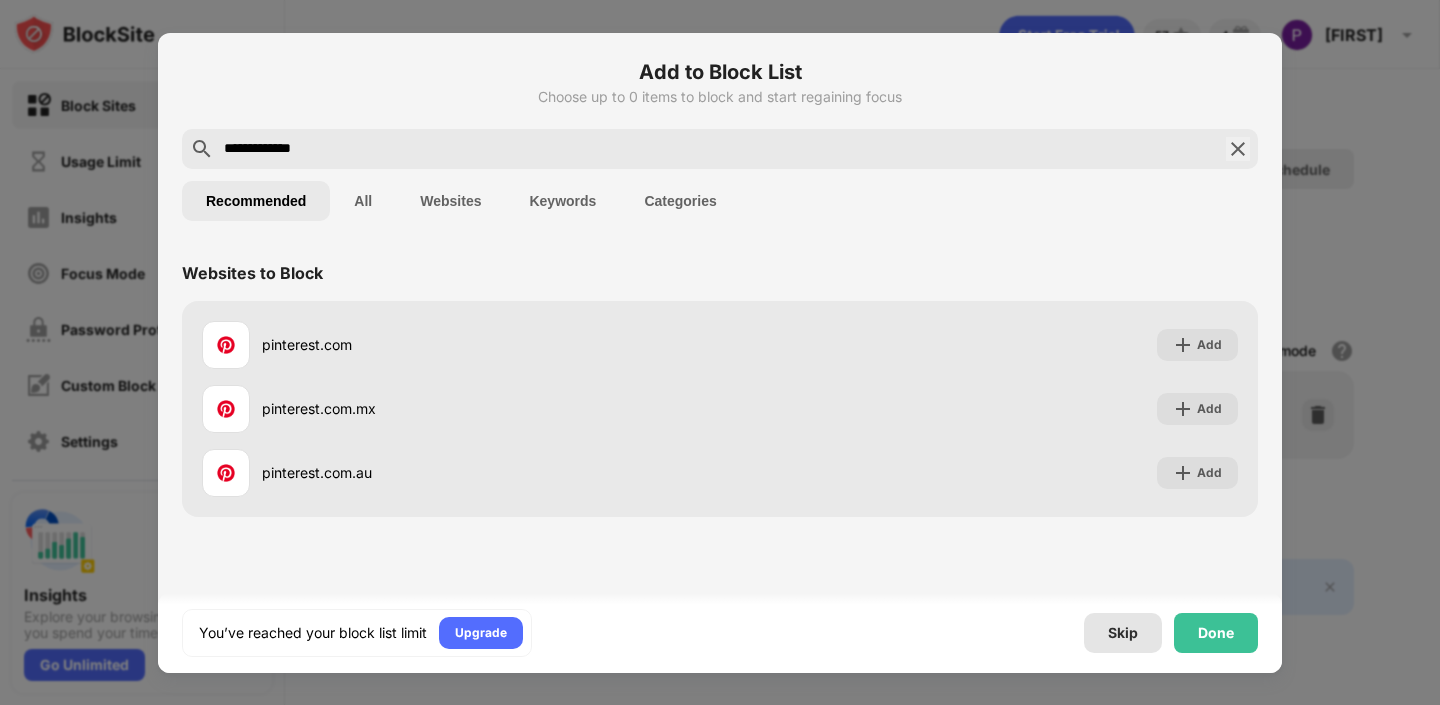 click on "Skip" at bounding box center [1123, 633] 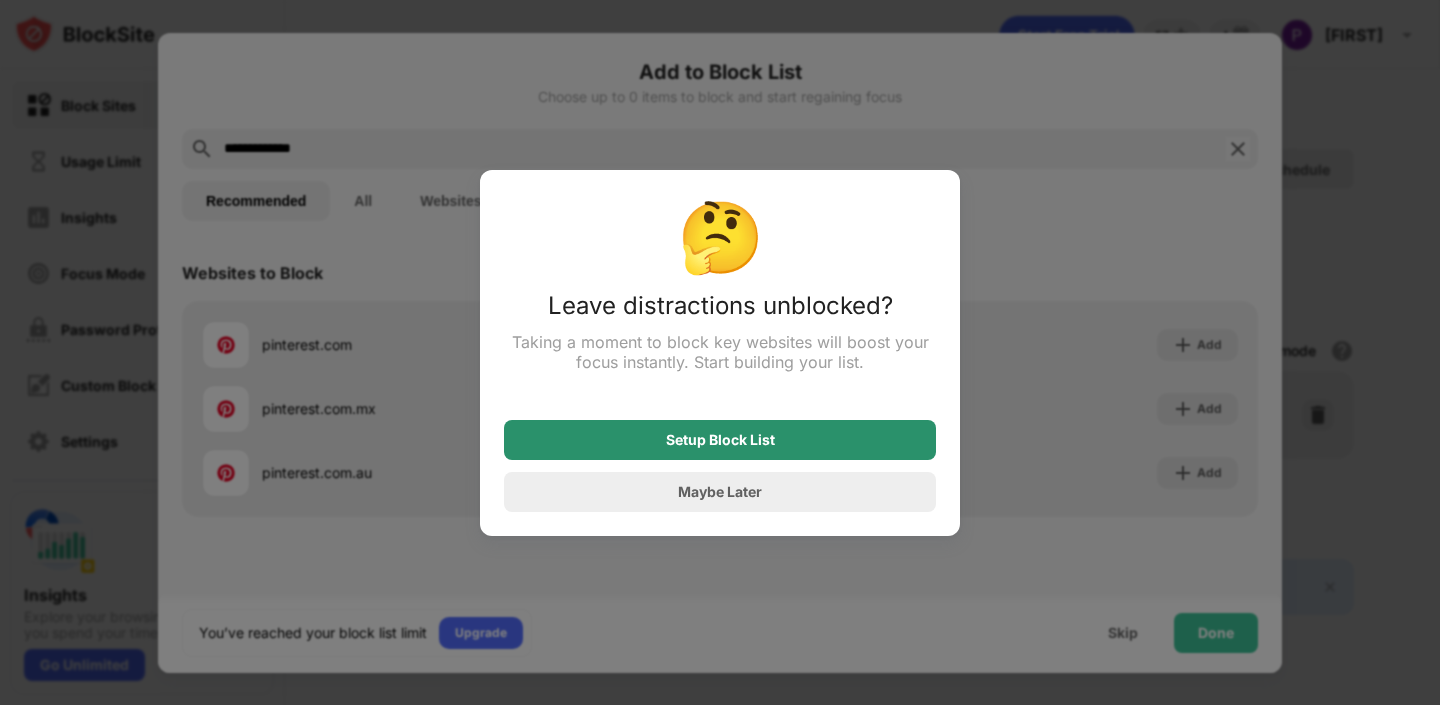 click on "Setup Block List" at bounding box center [720, 440] 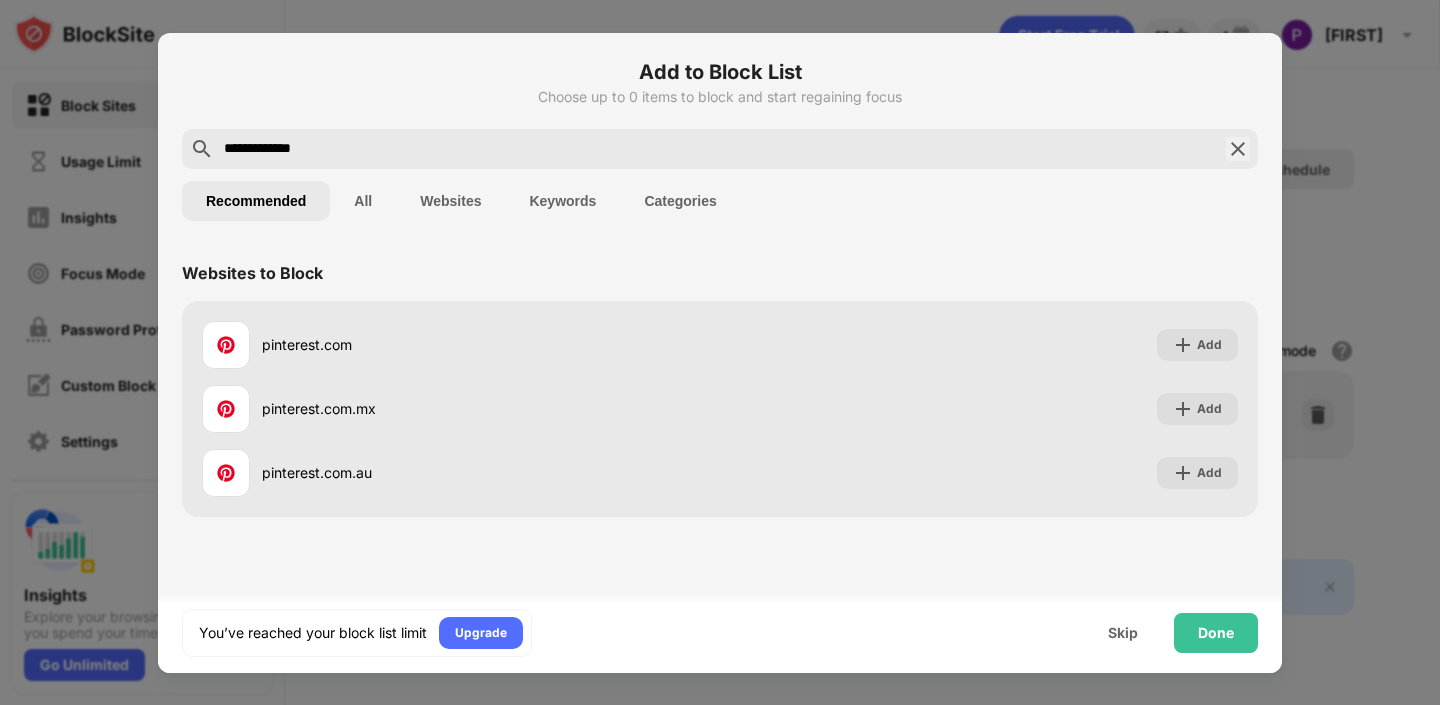 click at bounding box center [720, 352] 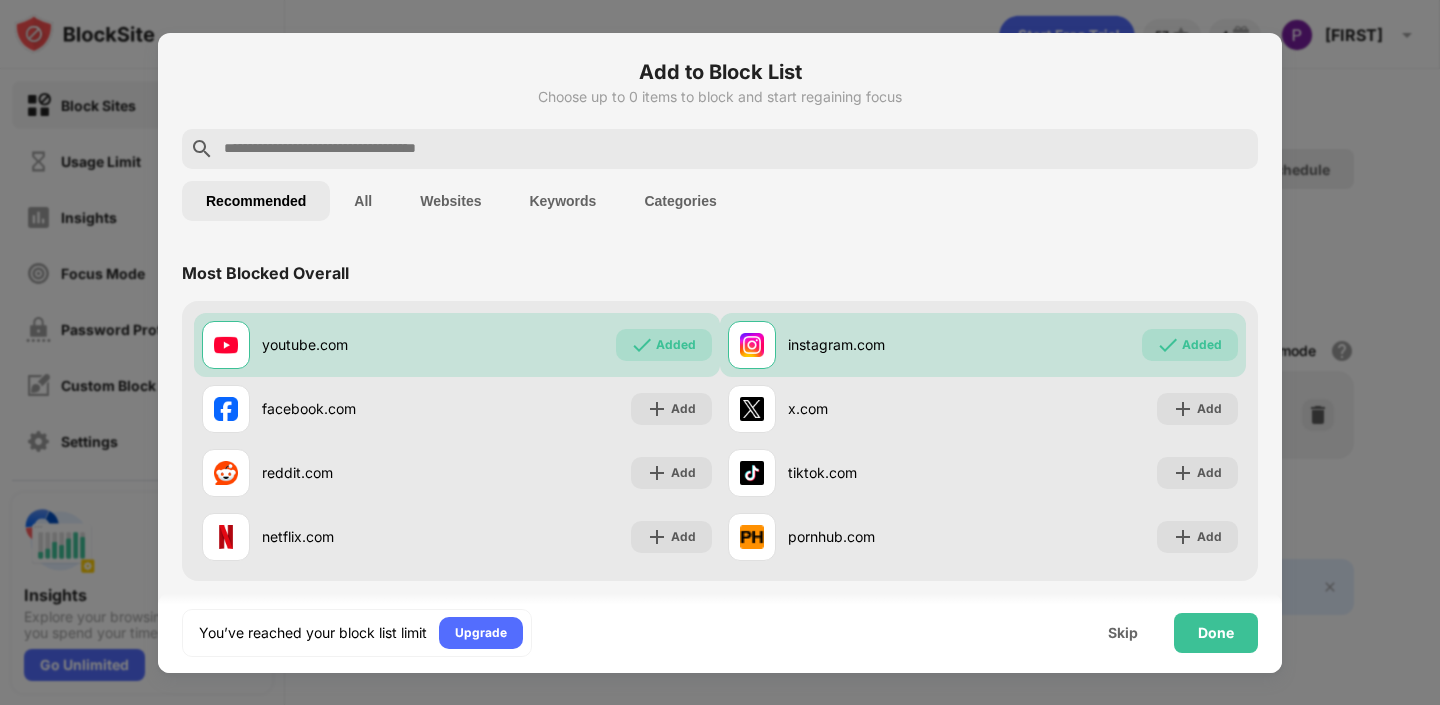 click at bounding box center [720, 352] 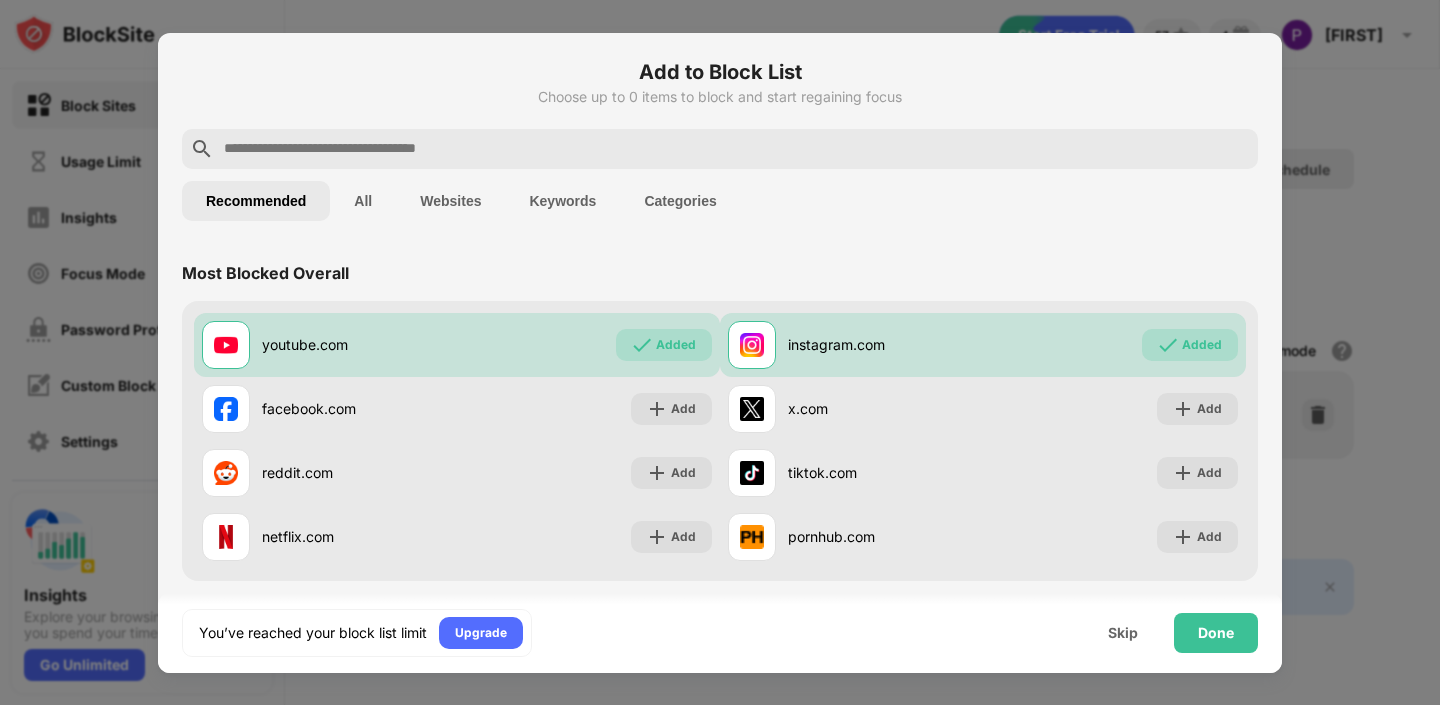 click at bounding box center [720, 352] 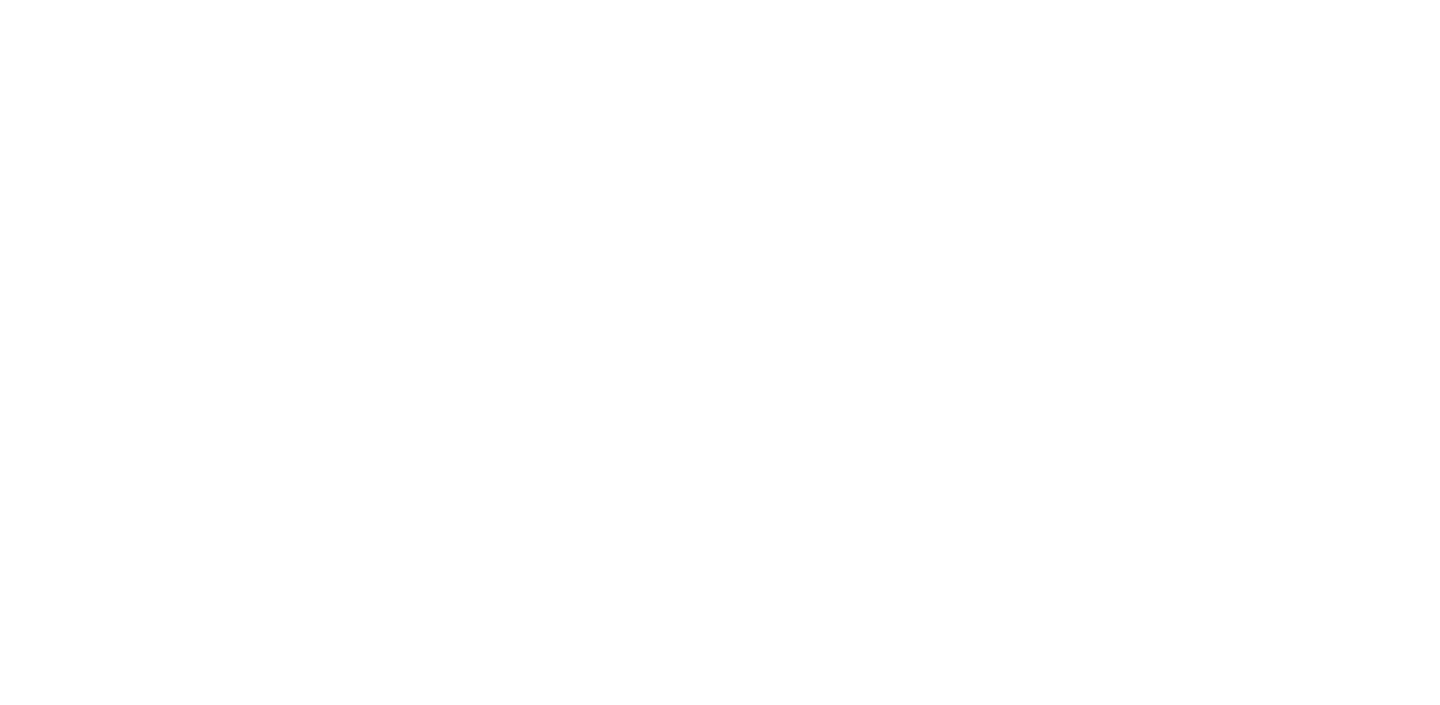 scroll, scrollTop: 0, scrollLeft: 0, axis: both 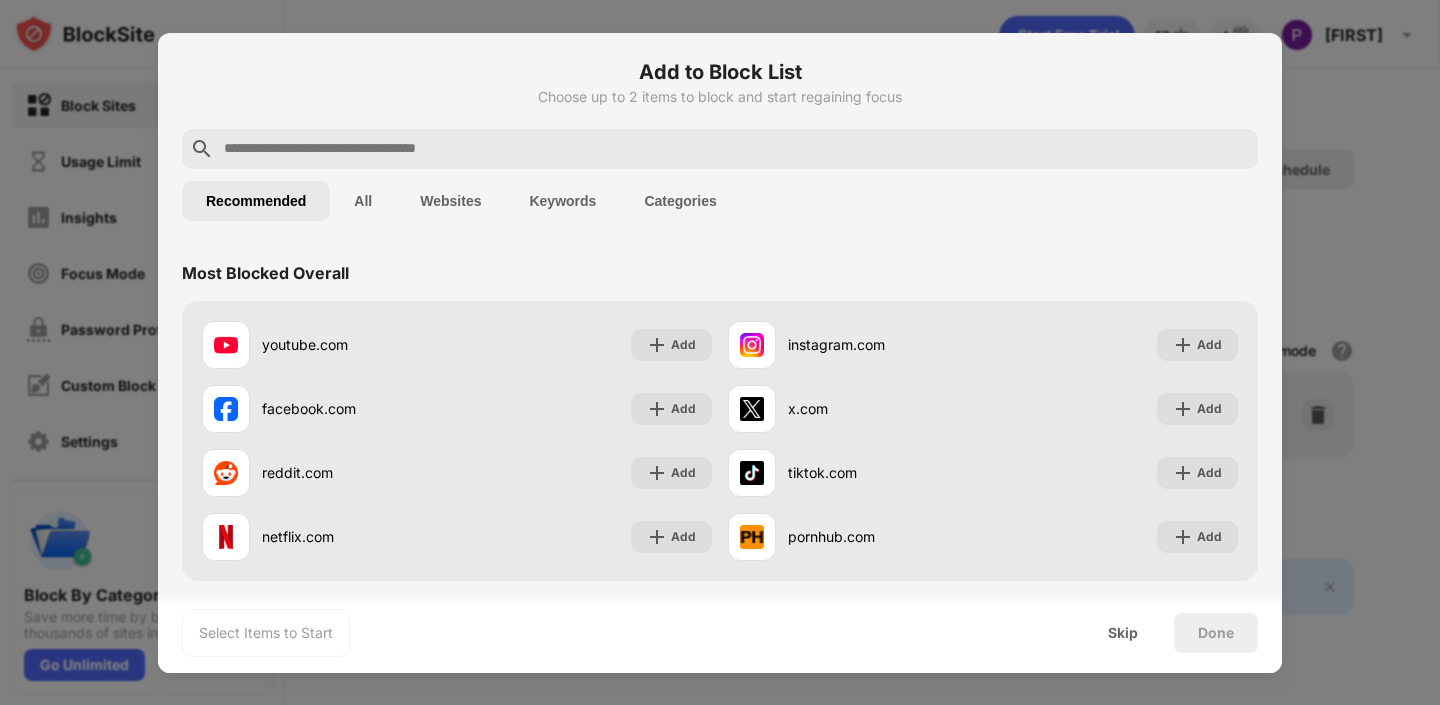 click at bounding box center [720, 352] 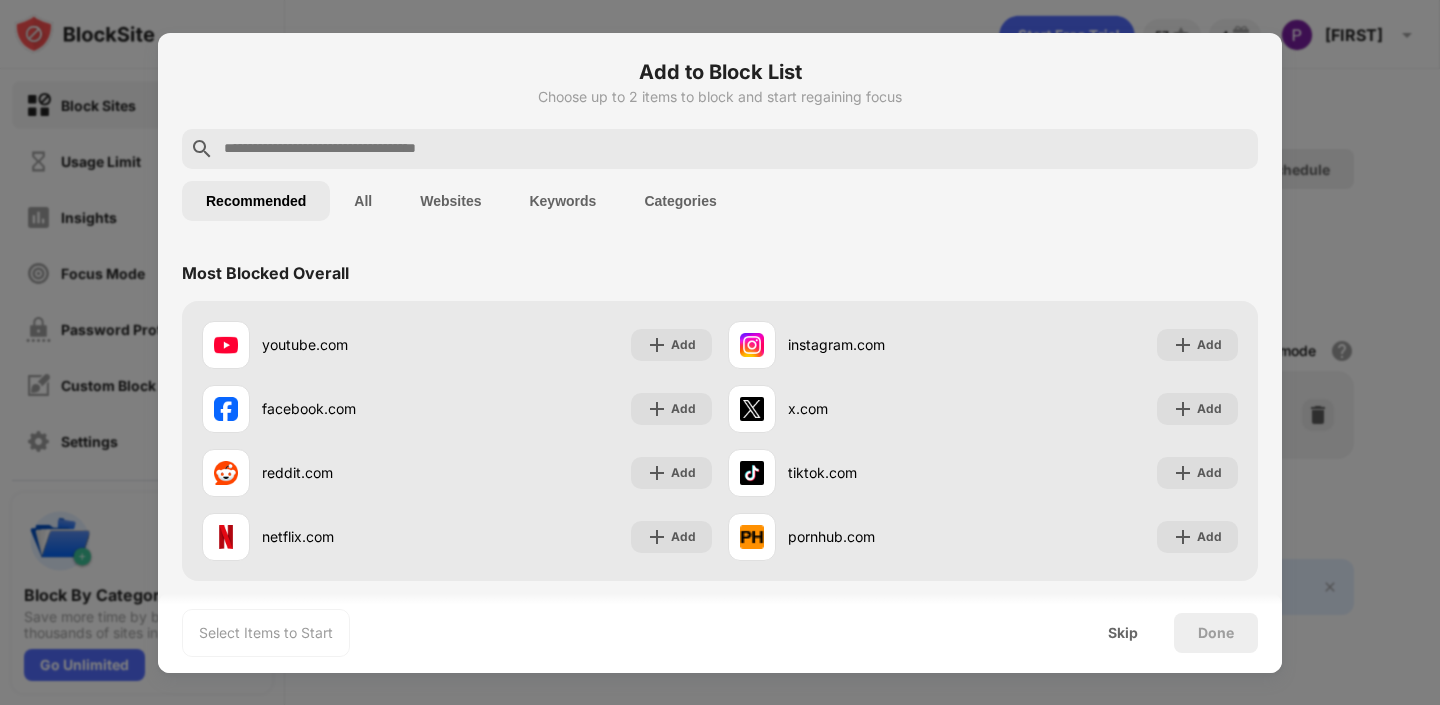 click on "Skip" at bounding box center (1123, 633) 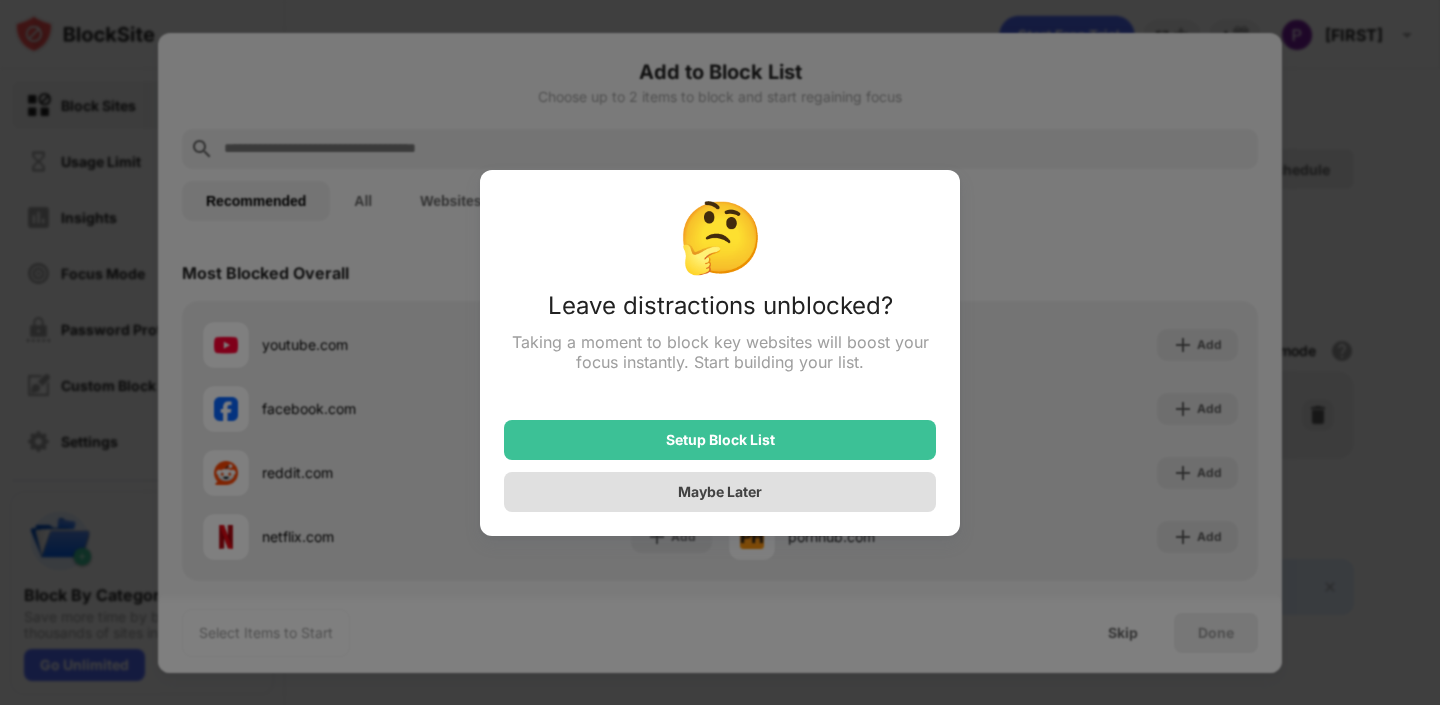 click on "Maybe Later" at bounding box center [720, 492] 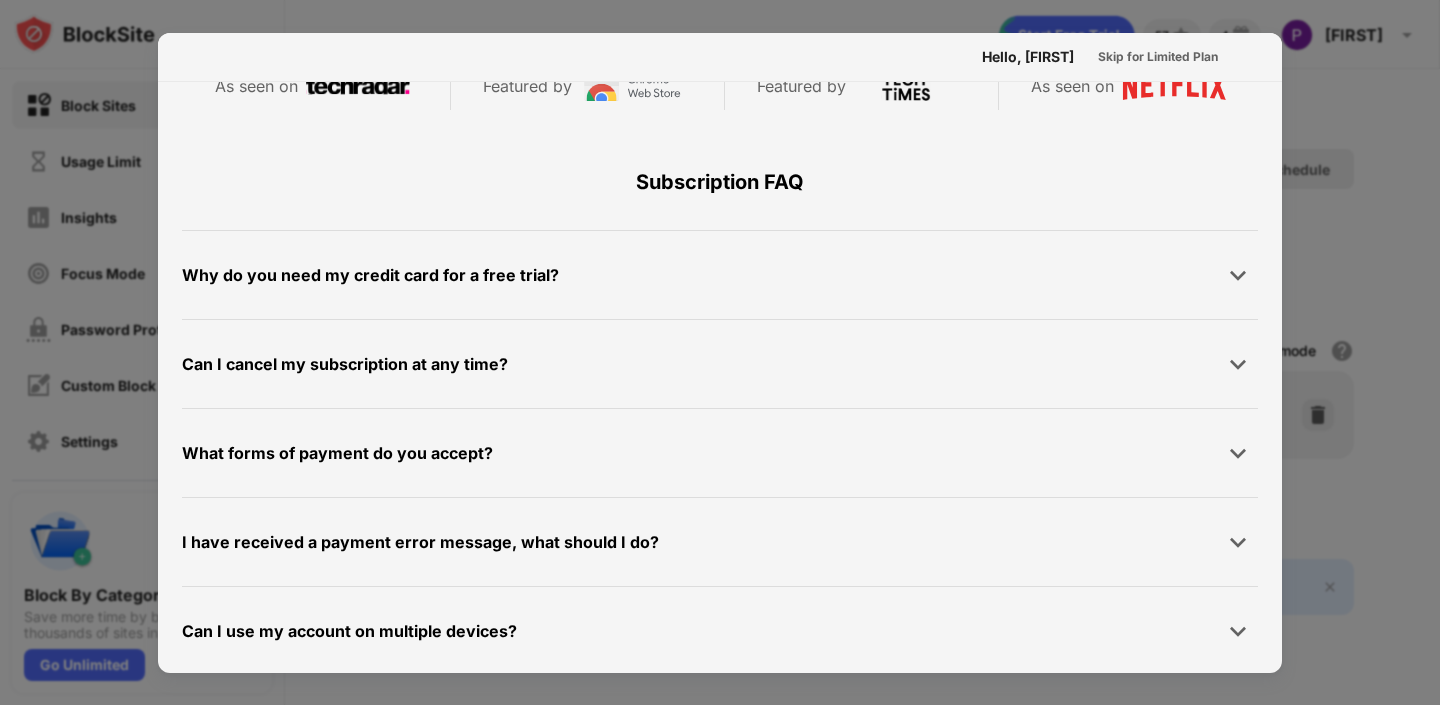 scroll, scrollTop: 976, scrollLeft: 0, axis: vertical 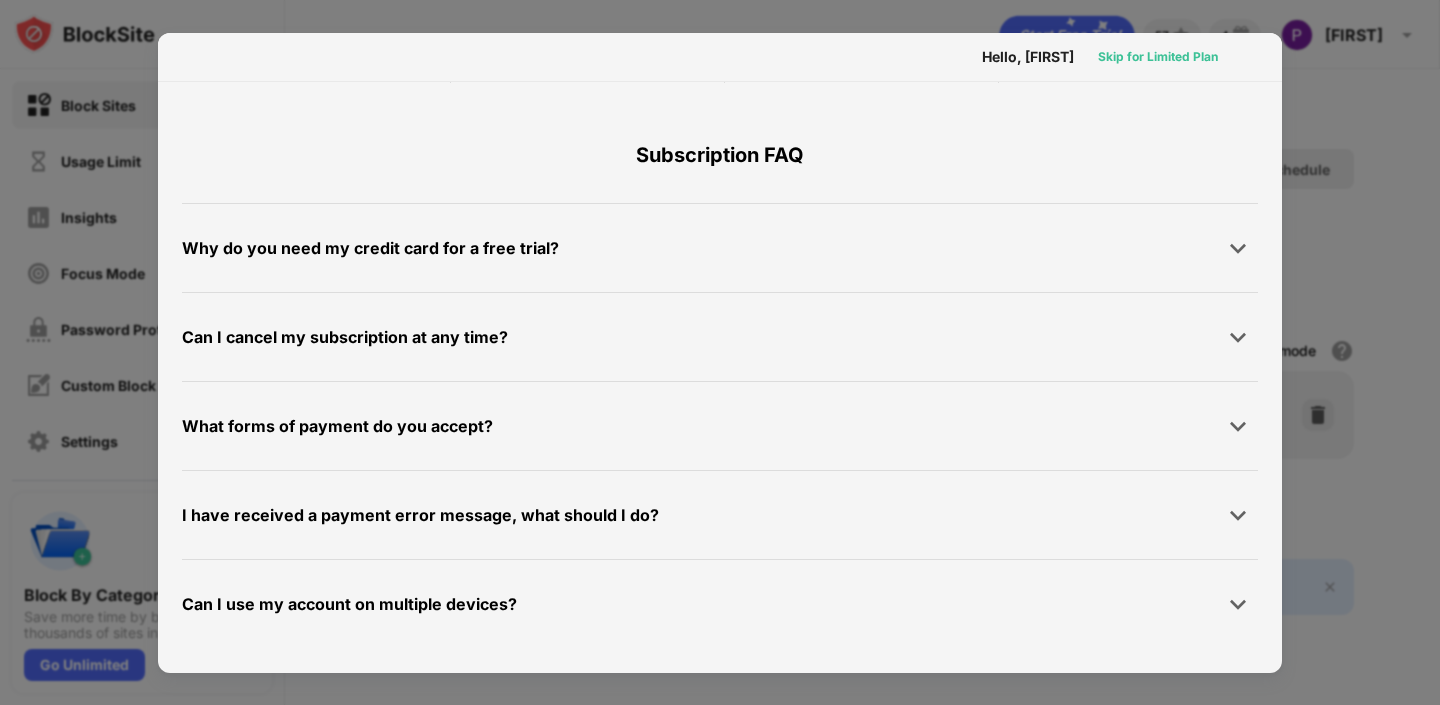 click on "Skip for Limited Plan" at bounding box center [1158, 57] 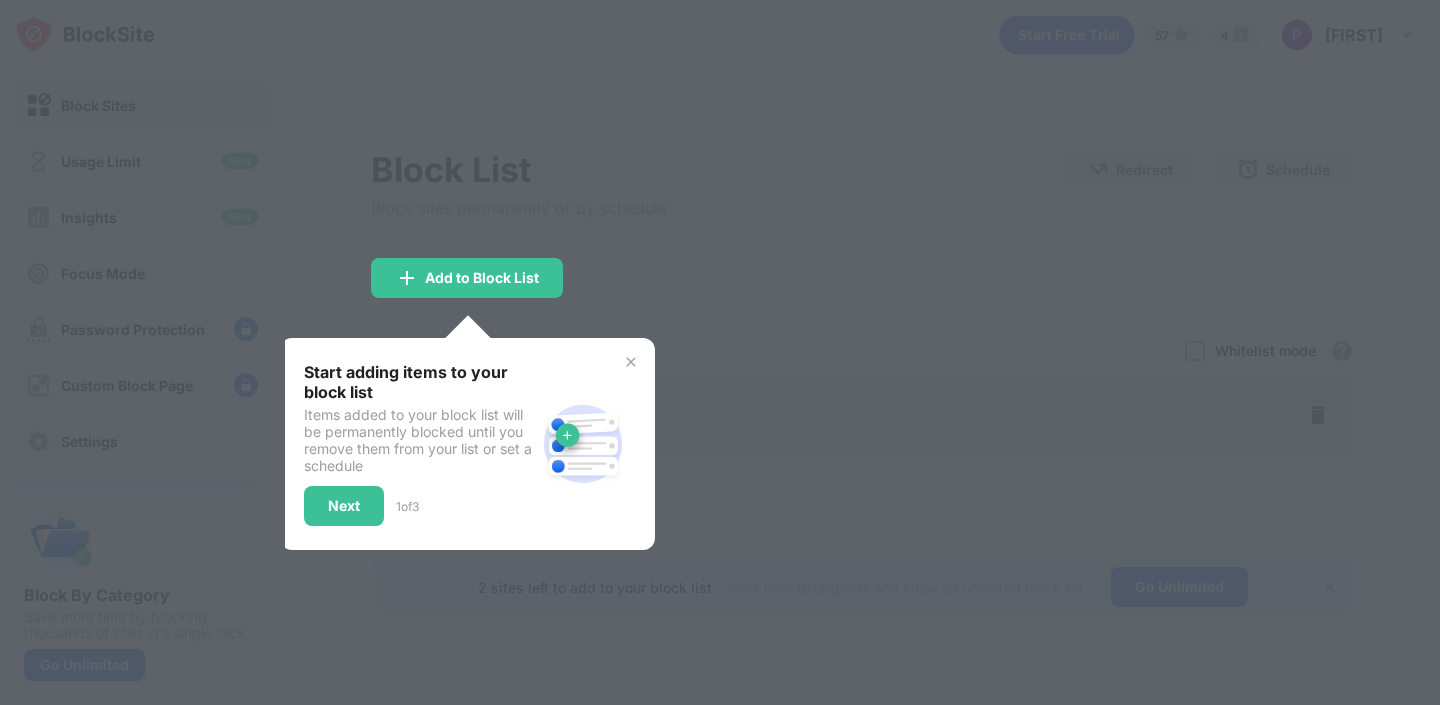 click at bounding box center (631, 362) 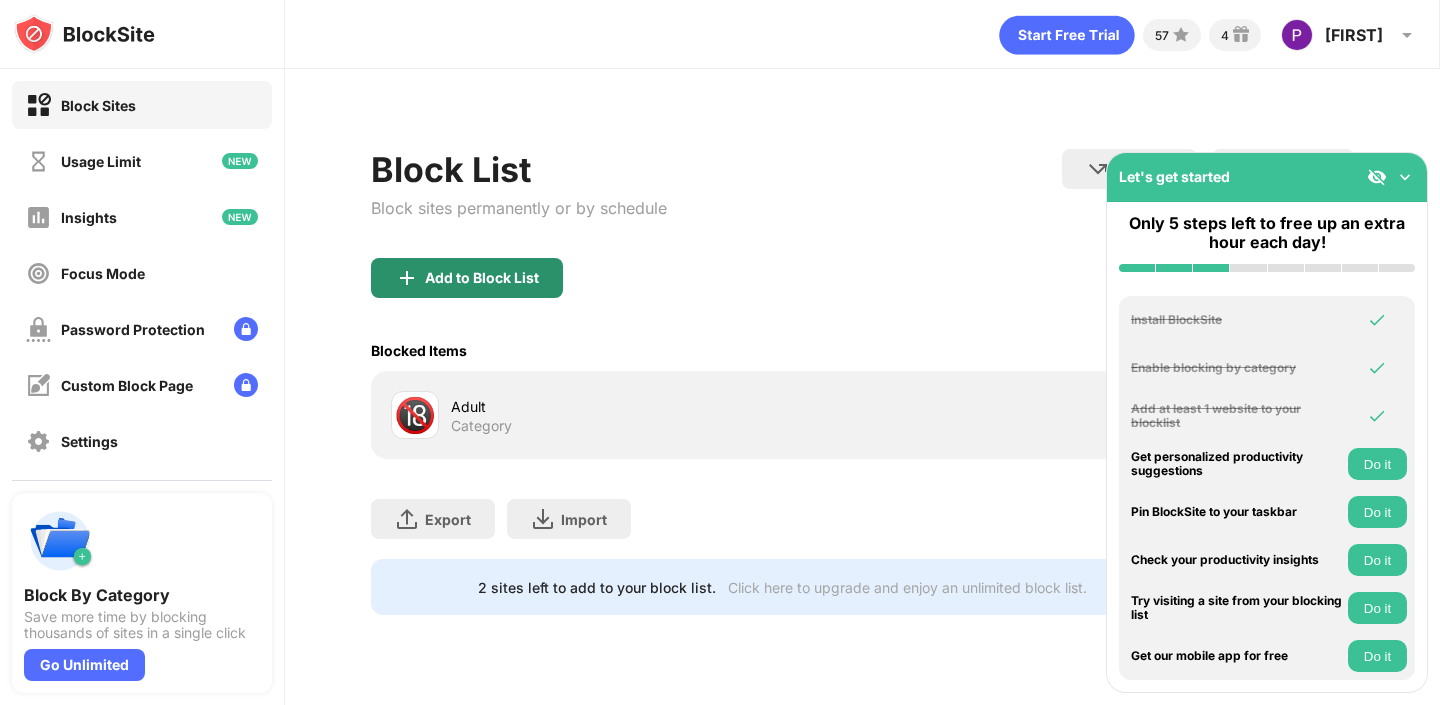 click on "Add to Block List" at bounding box center (467, 278) 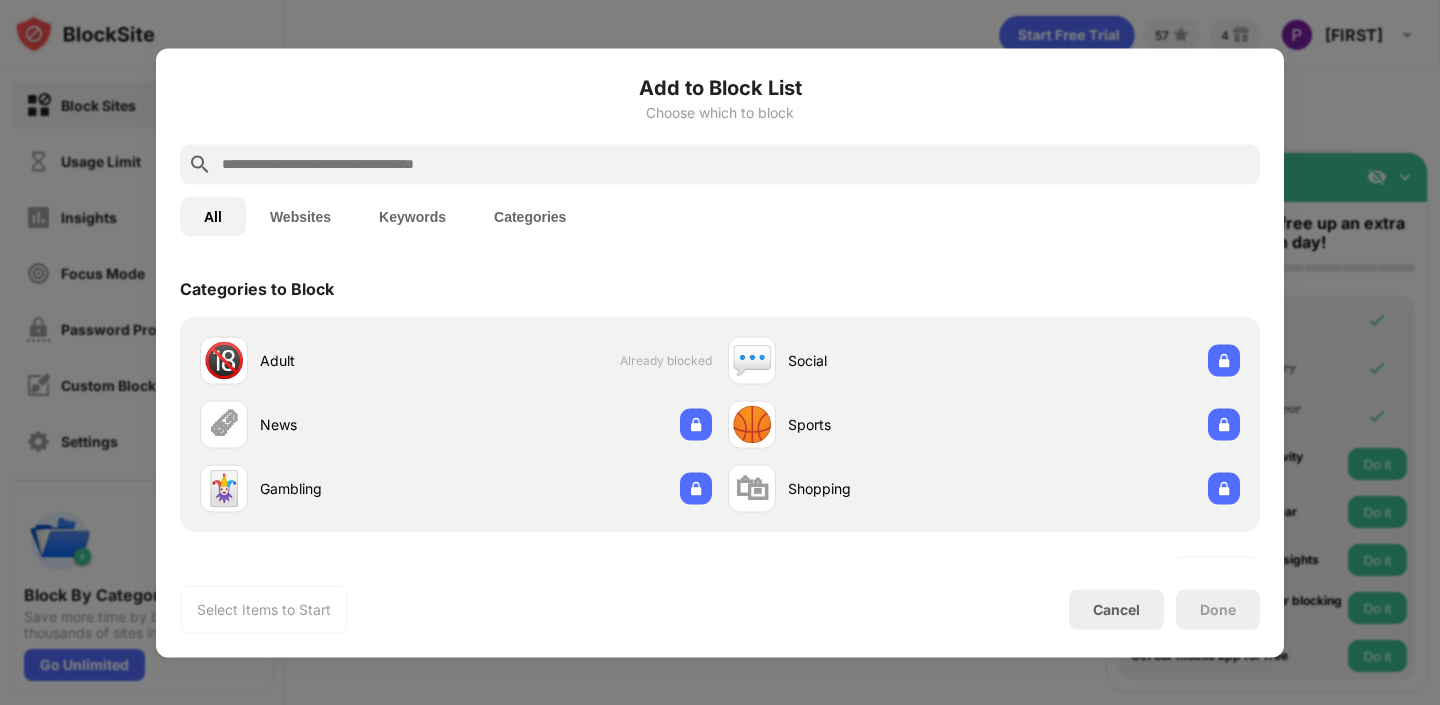 click at bounding box center (720, 352) 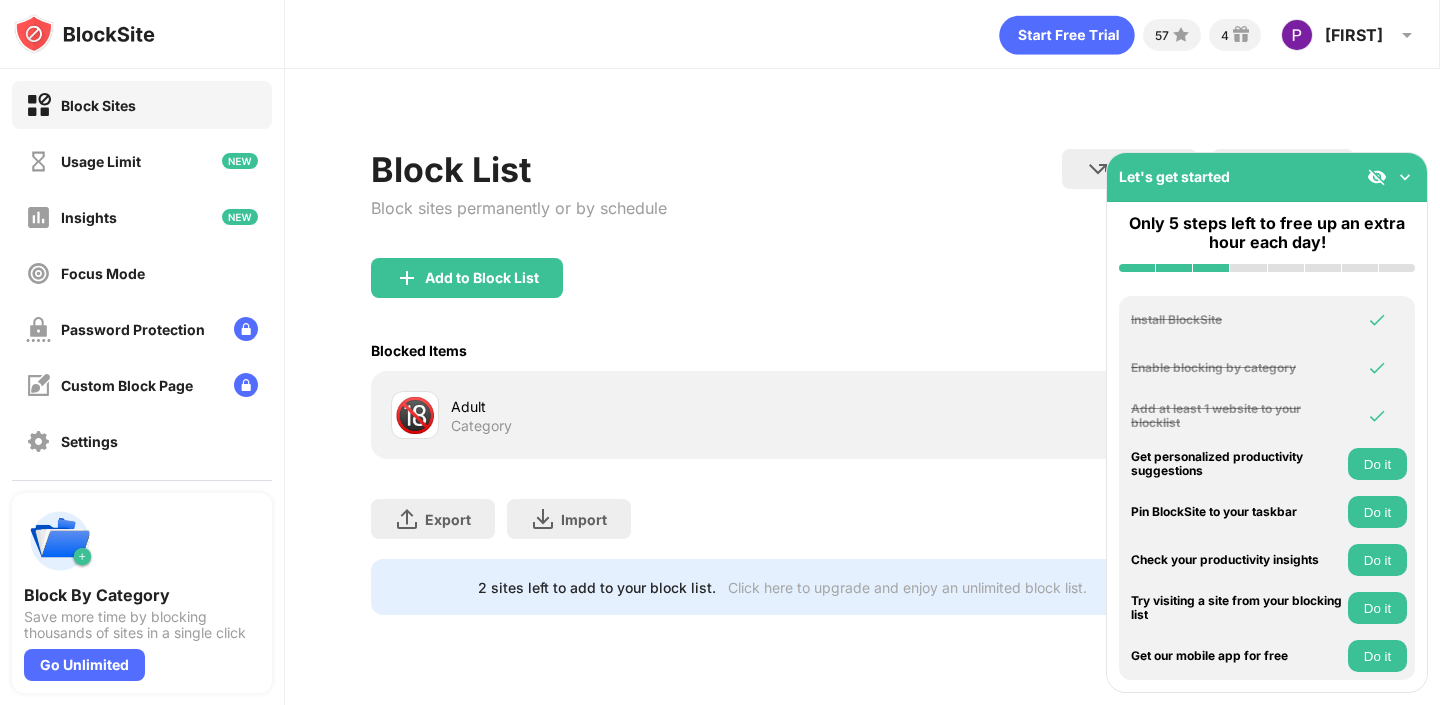 click at bounding box center (1405, 177) 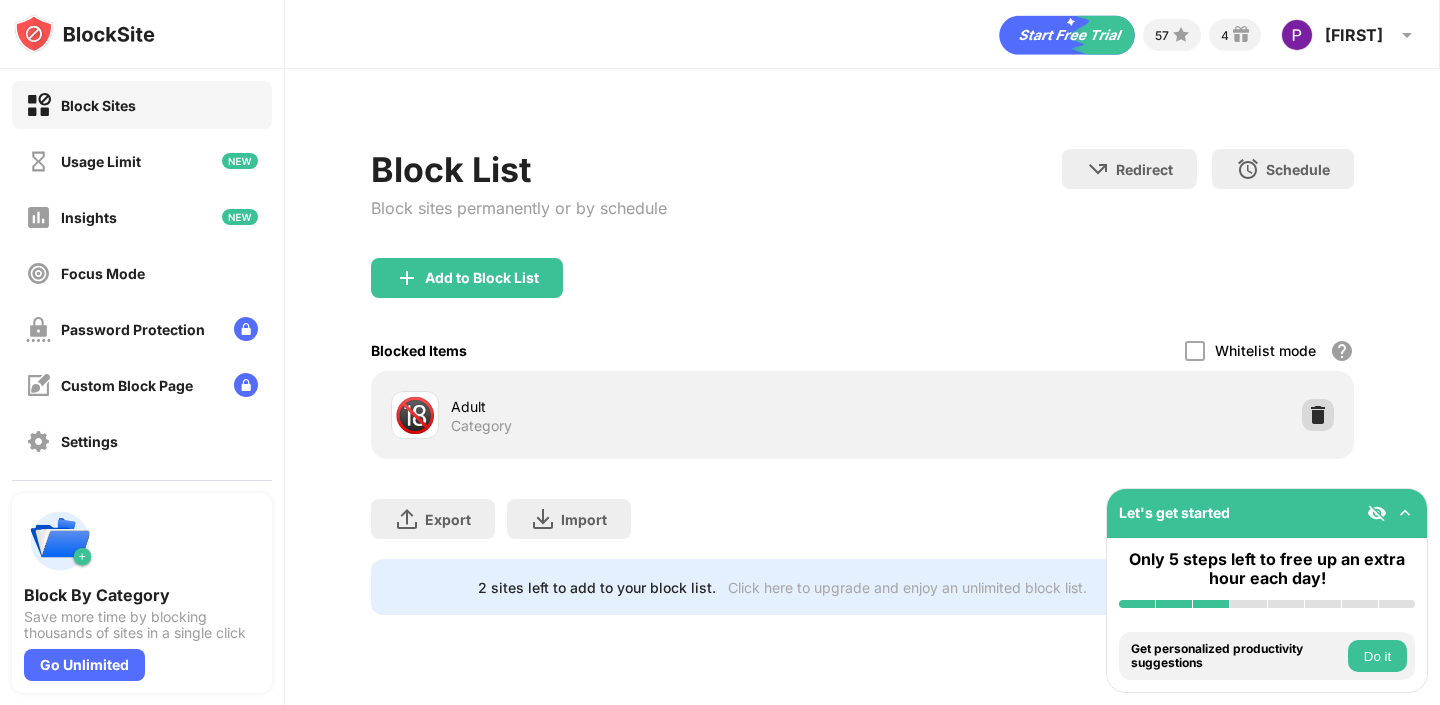 click at bounding box center (1318, 415) 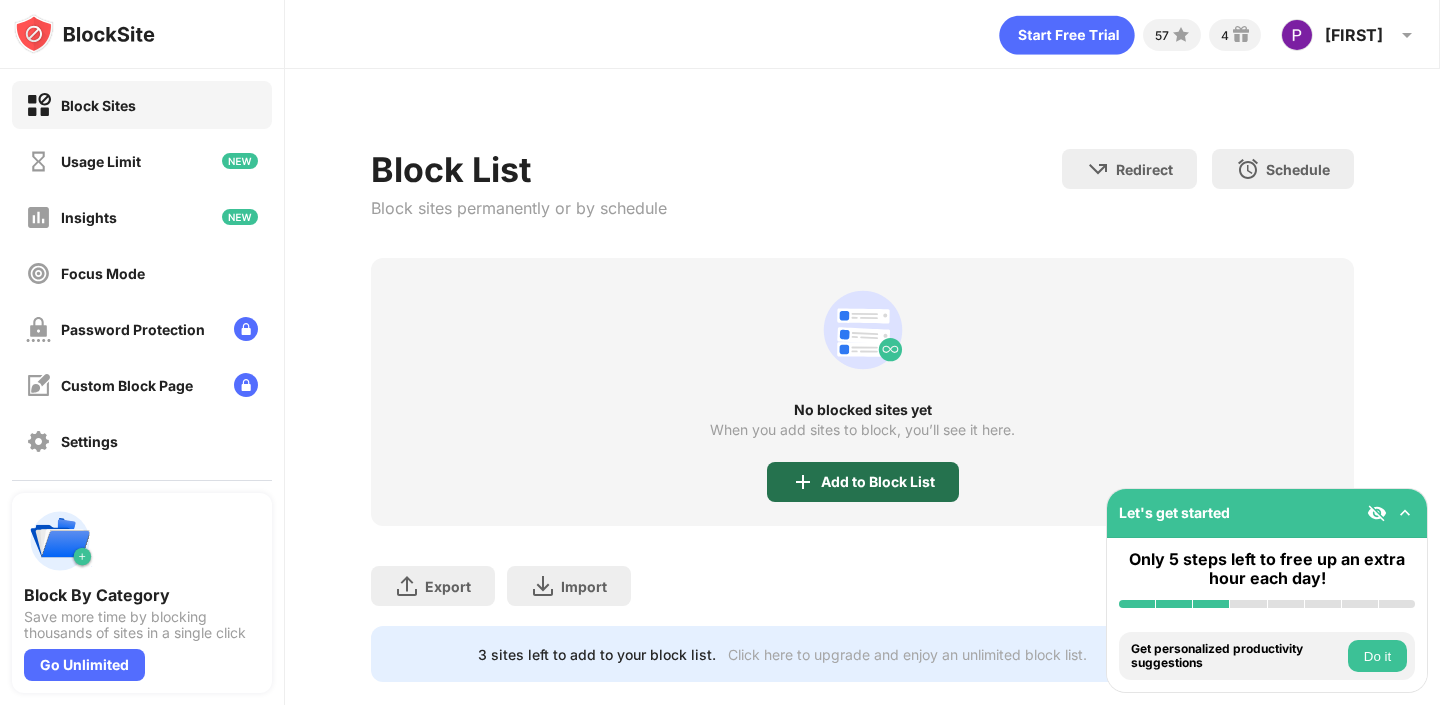click at bounding box center [803, 482] 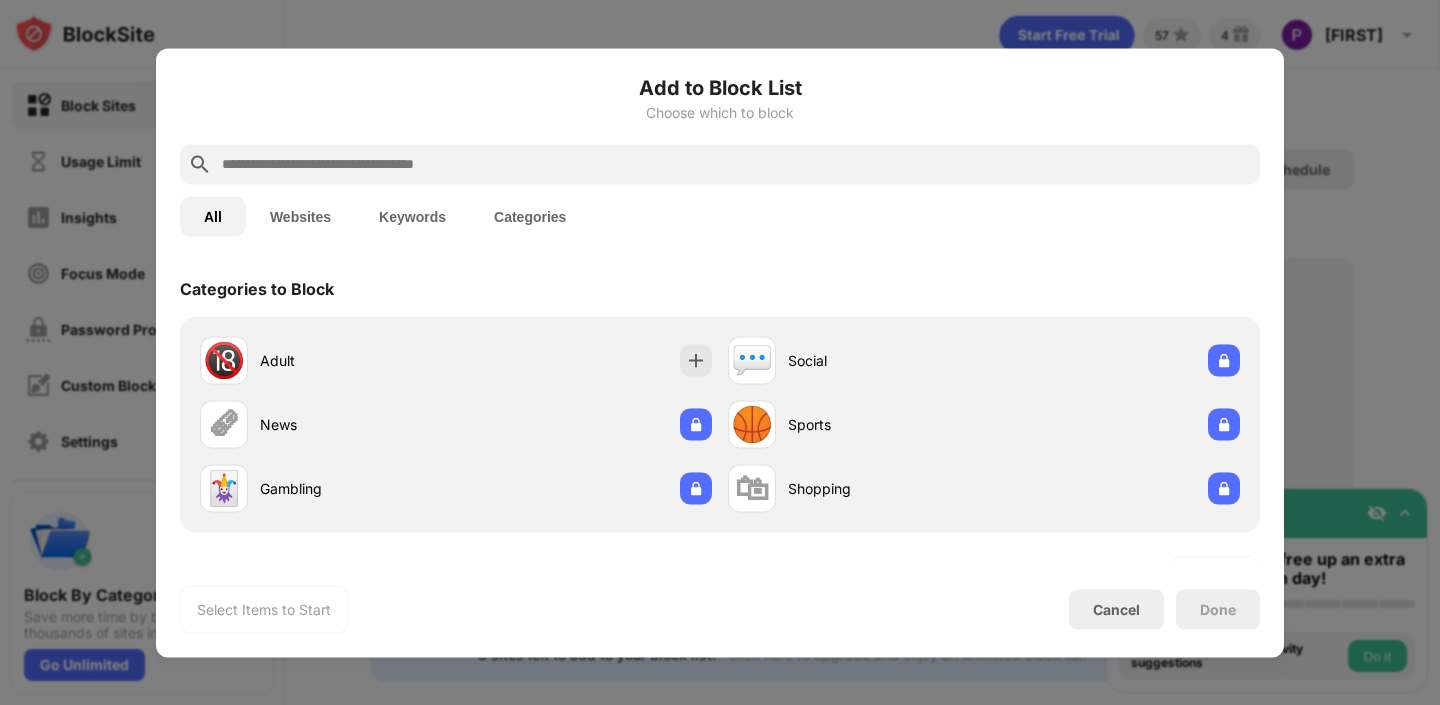 click on "Add to Block List Choose which to block All Websites Keywords Categories Categories to Block 🔞 Adult 💬 Social 🗞 News 🏀 Sports 🃏 Gambling 🛍 Shopping Websites to Block See more youtube.com netflix.com facebook.com instagram.com x.com reddit.com tiktok.com amazon.com buzzfeed.com pinterest.com Your Top Visited Websites Personalized Blocking Suggestions Let us see which sites you visit so we can personalize your block suggestions Show me the sites I visit the most Keywords to Block Use search to add keywords Block URLs containing specific words. Select Items to Start Cancel Done" at bounding box center [720, 352] 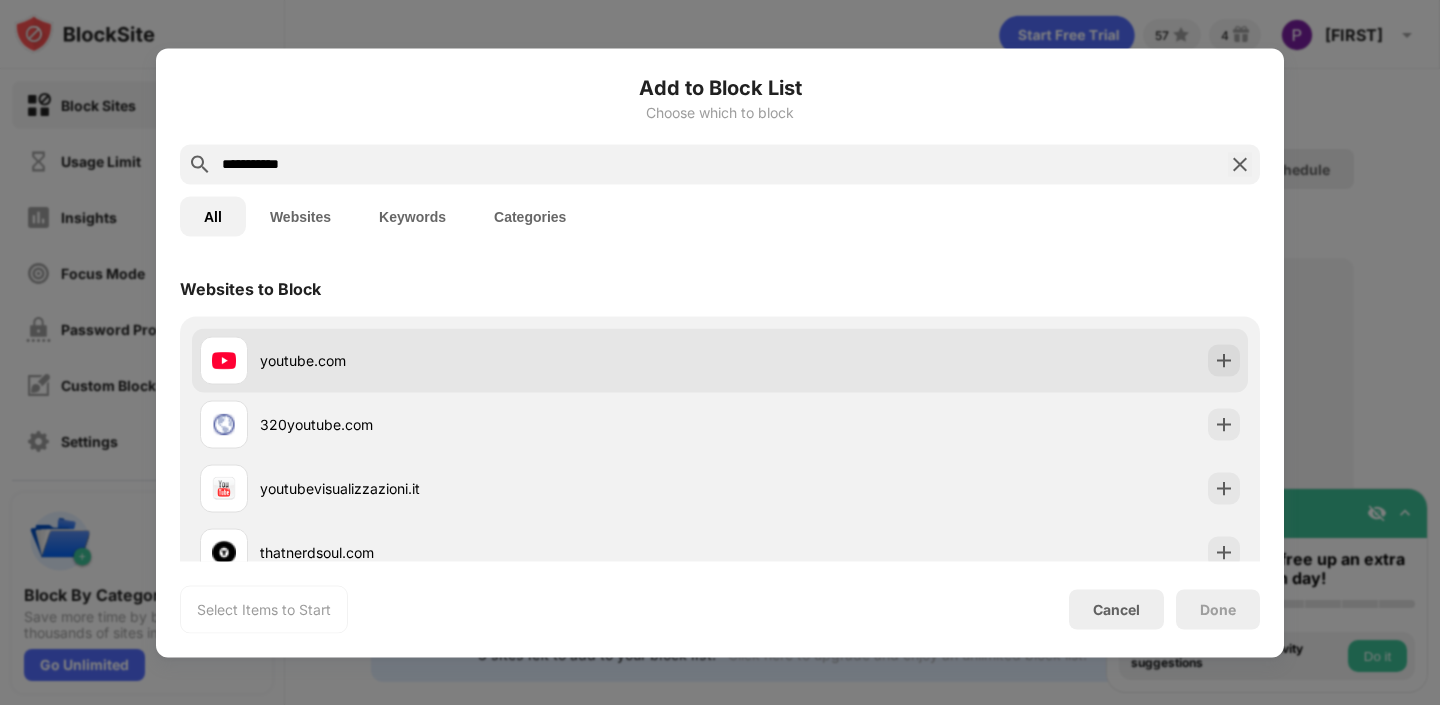 click at bounding box center [1224, 360] 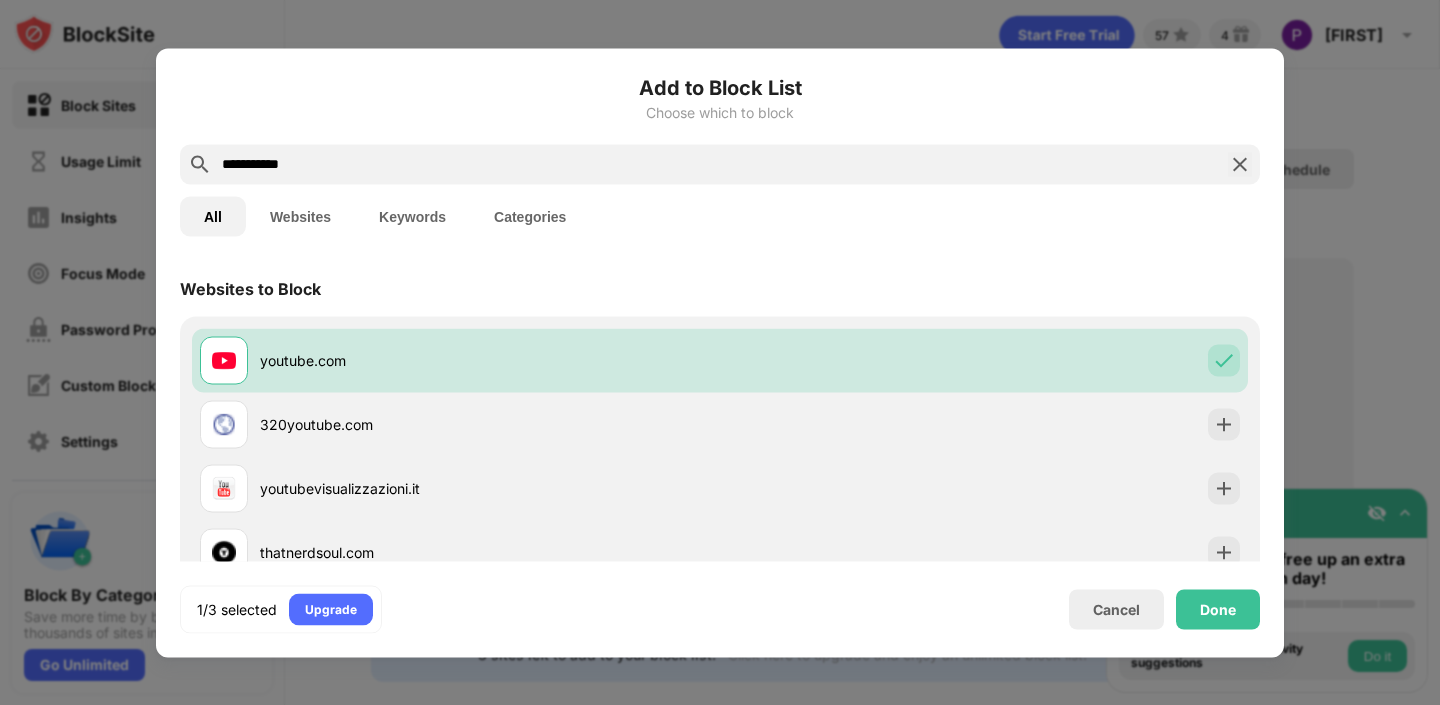 click on "**********" at bounding box center [720, 164] 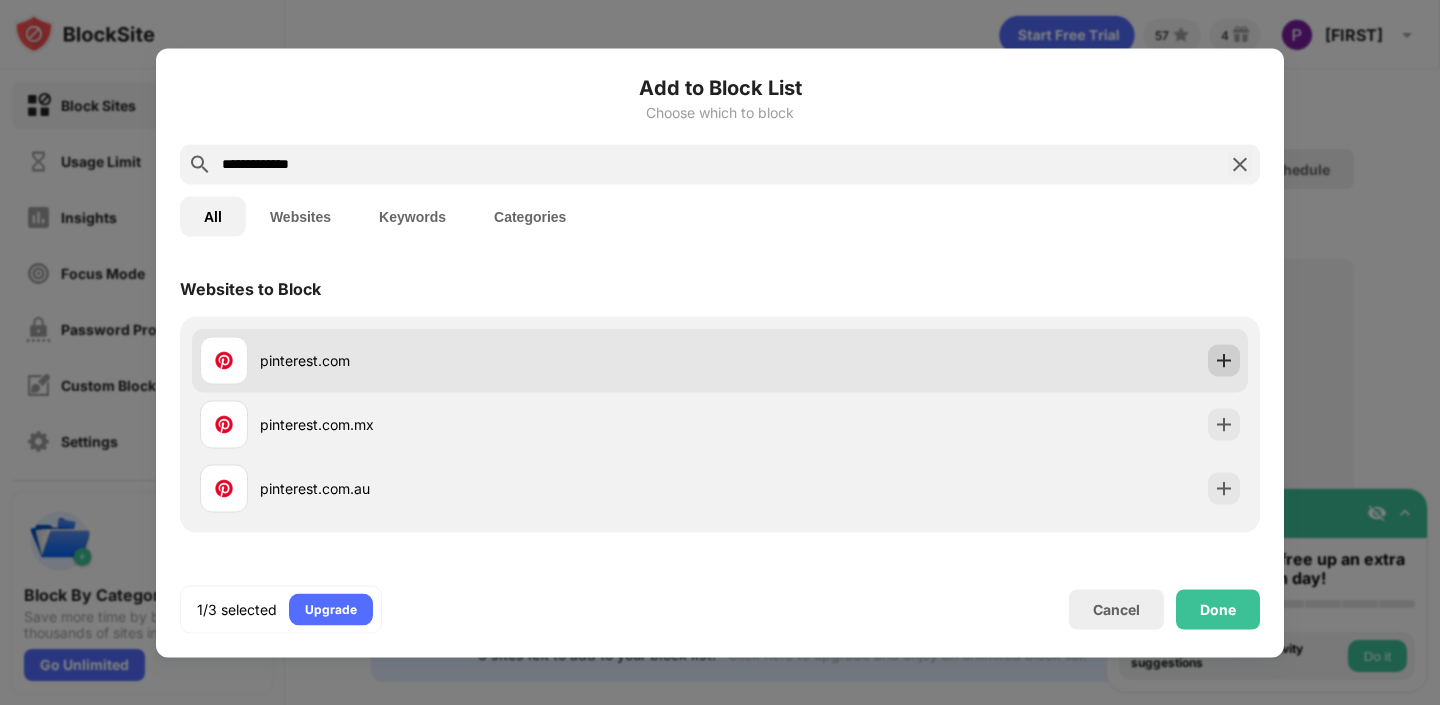 click at bounding box center [1224, 360] 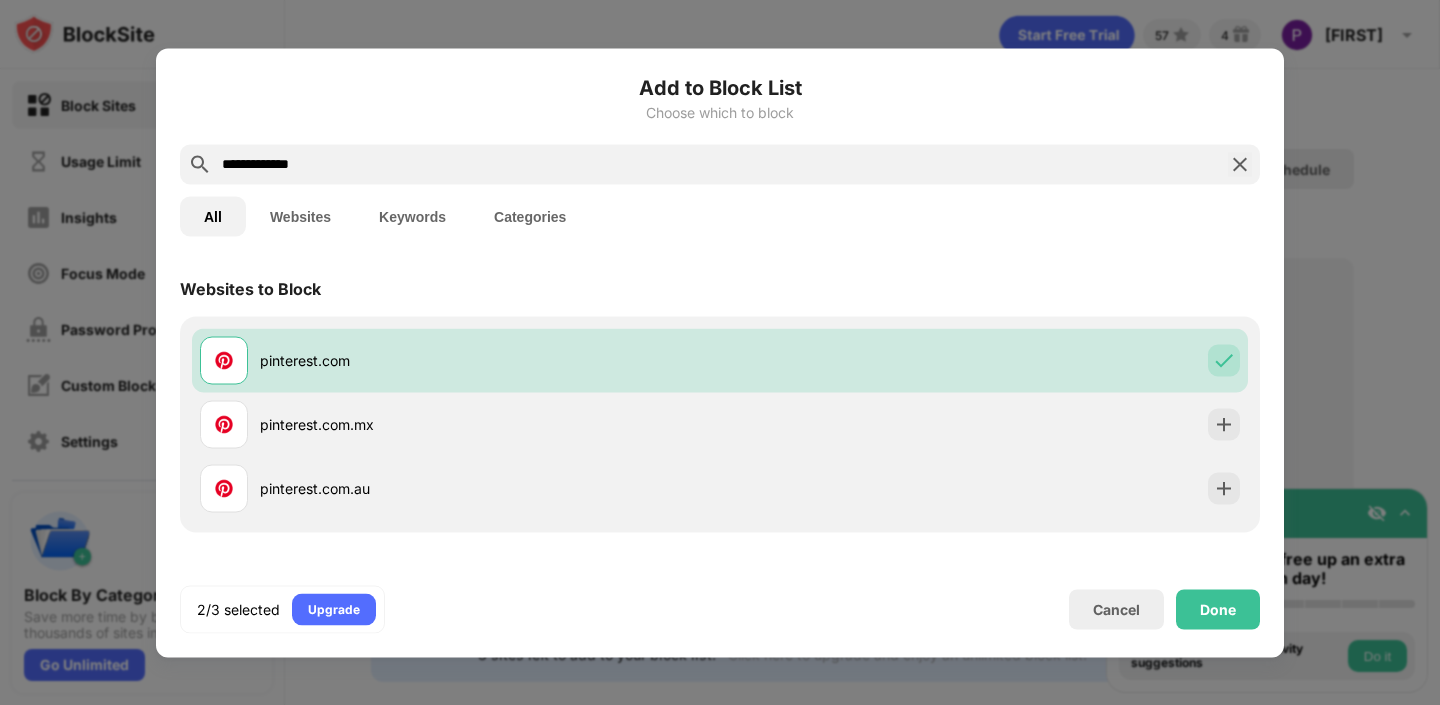 click on "**********" at bounding box center [720, 164] 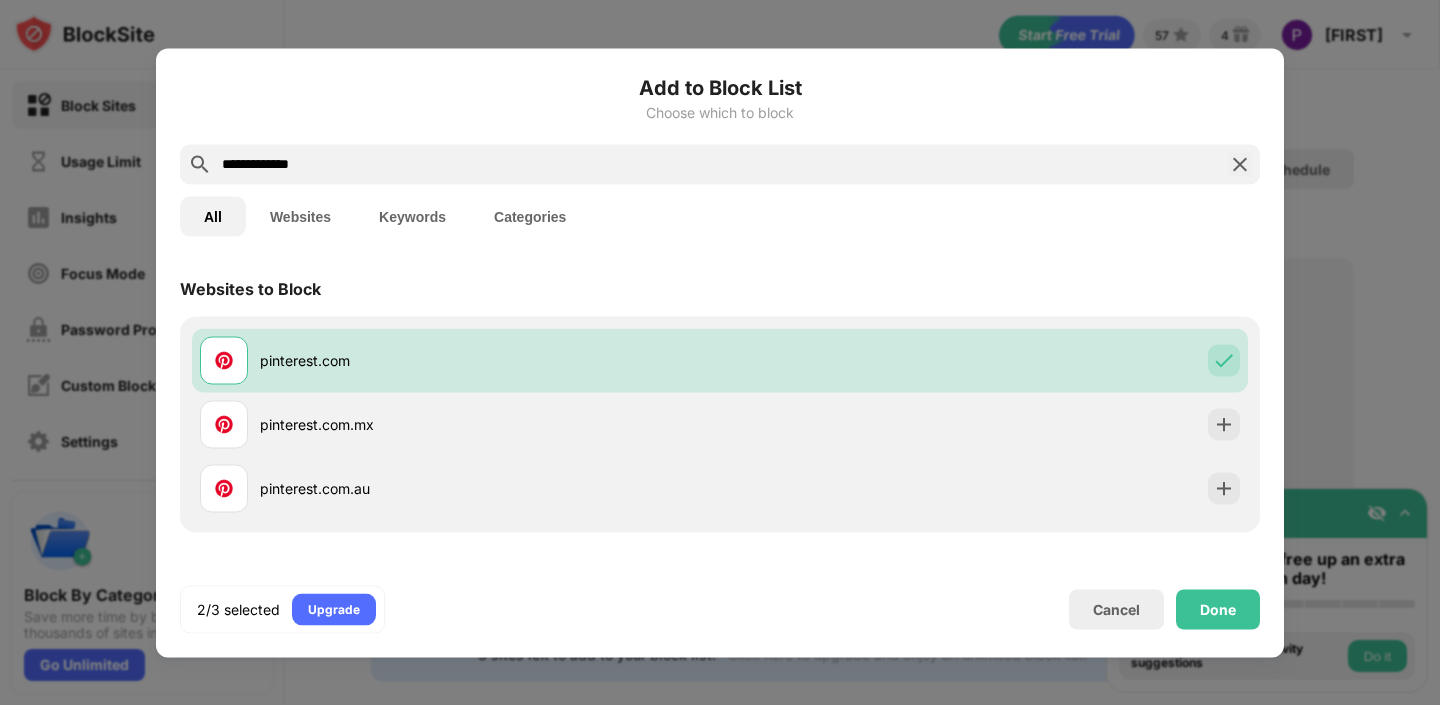 click on "**********" at bounding box center (720, 164) 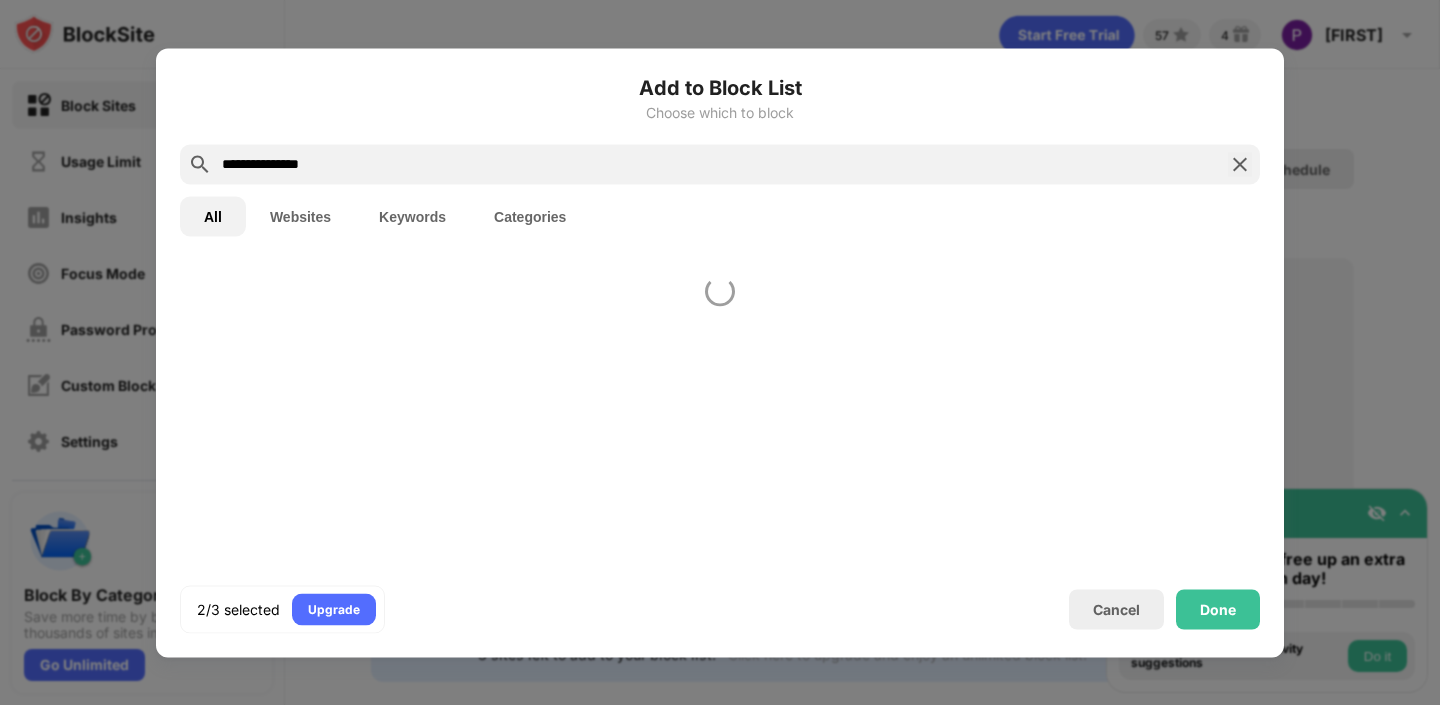 click on "**********" at bounding box center [720, 164] 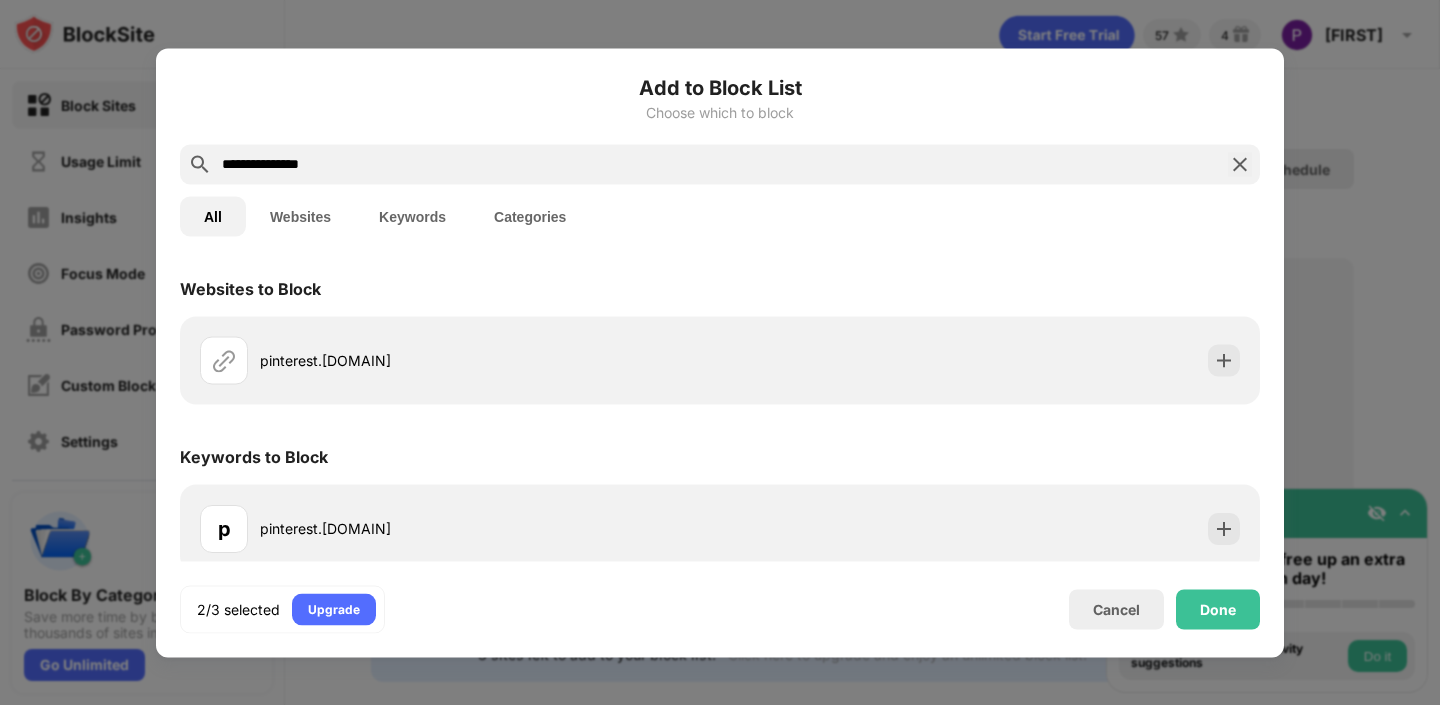 click on "**********" at bounding box center [720, 164] 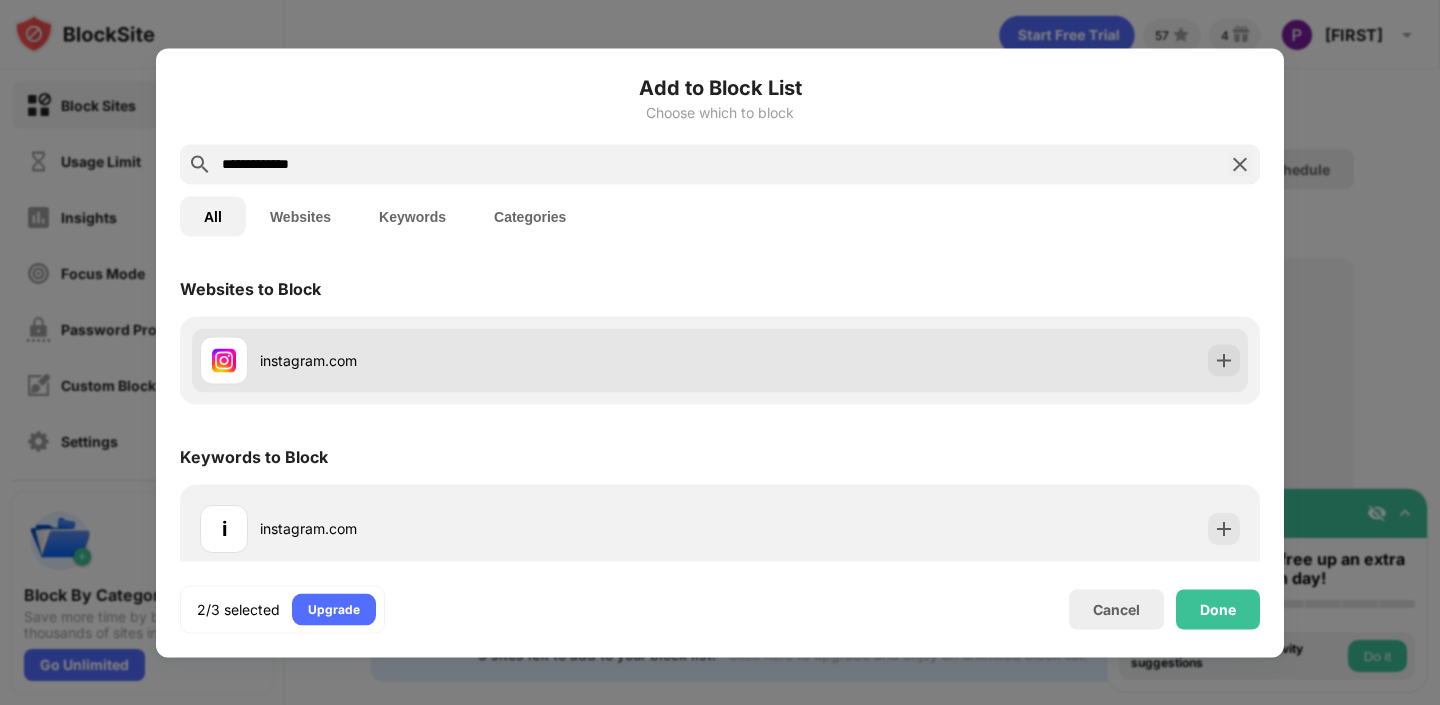 type on "**********" 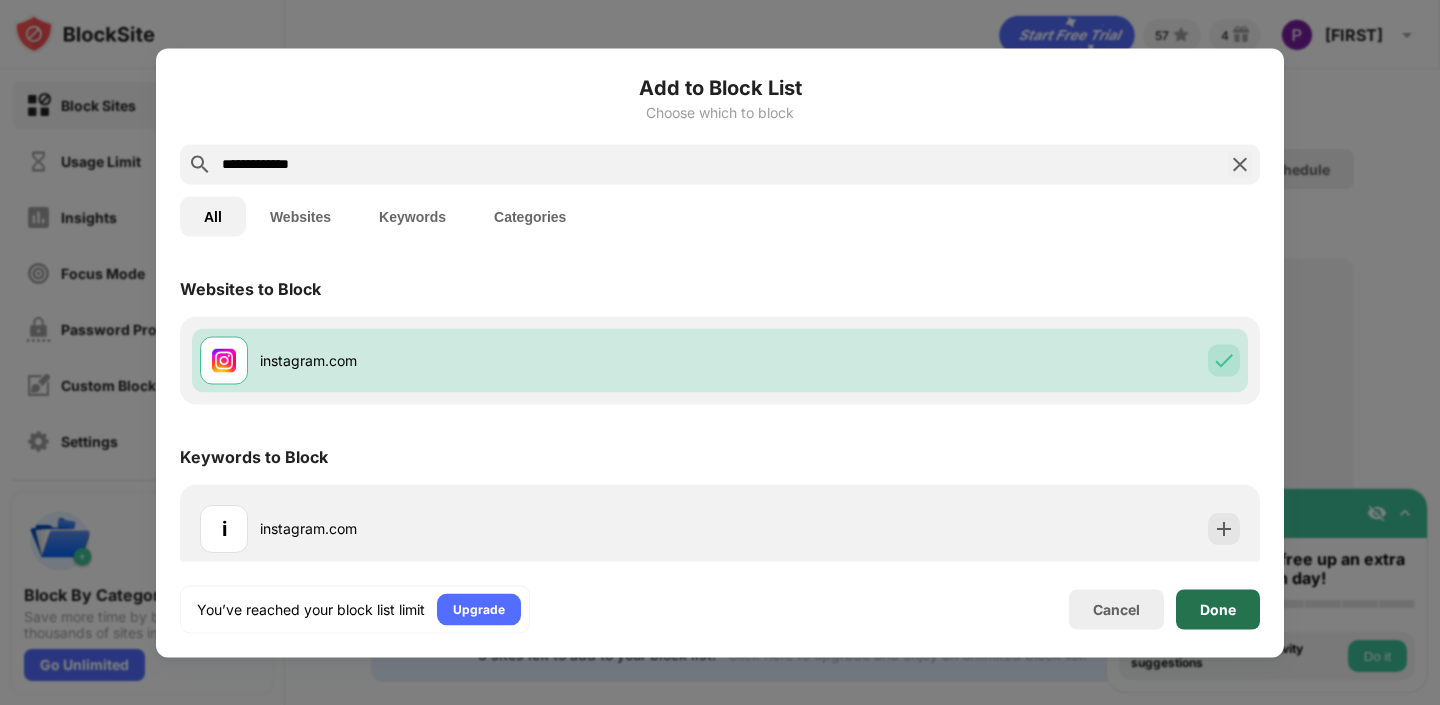 click on "Done" at bounding box center (1218, 609) 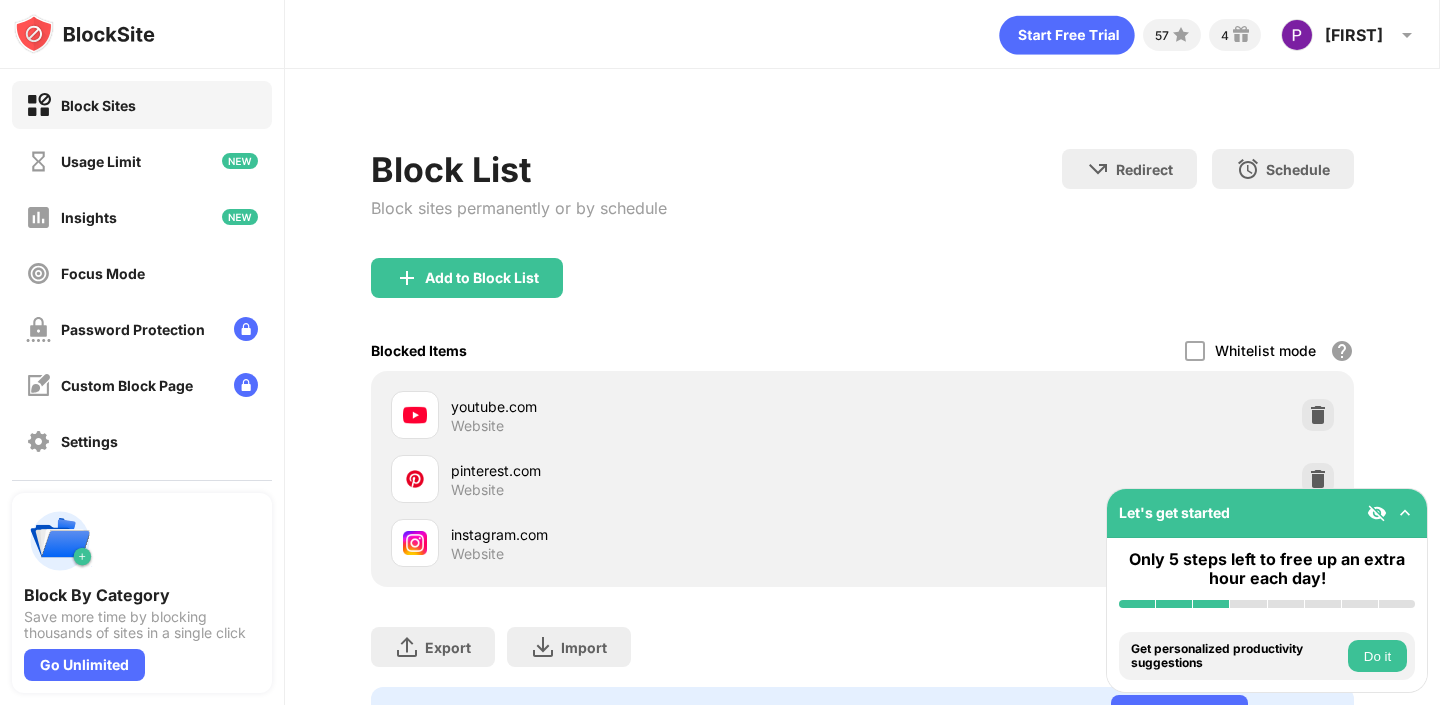 scroll, scrollTop: 93, scrollLeft: 0, axis: vertical 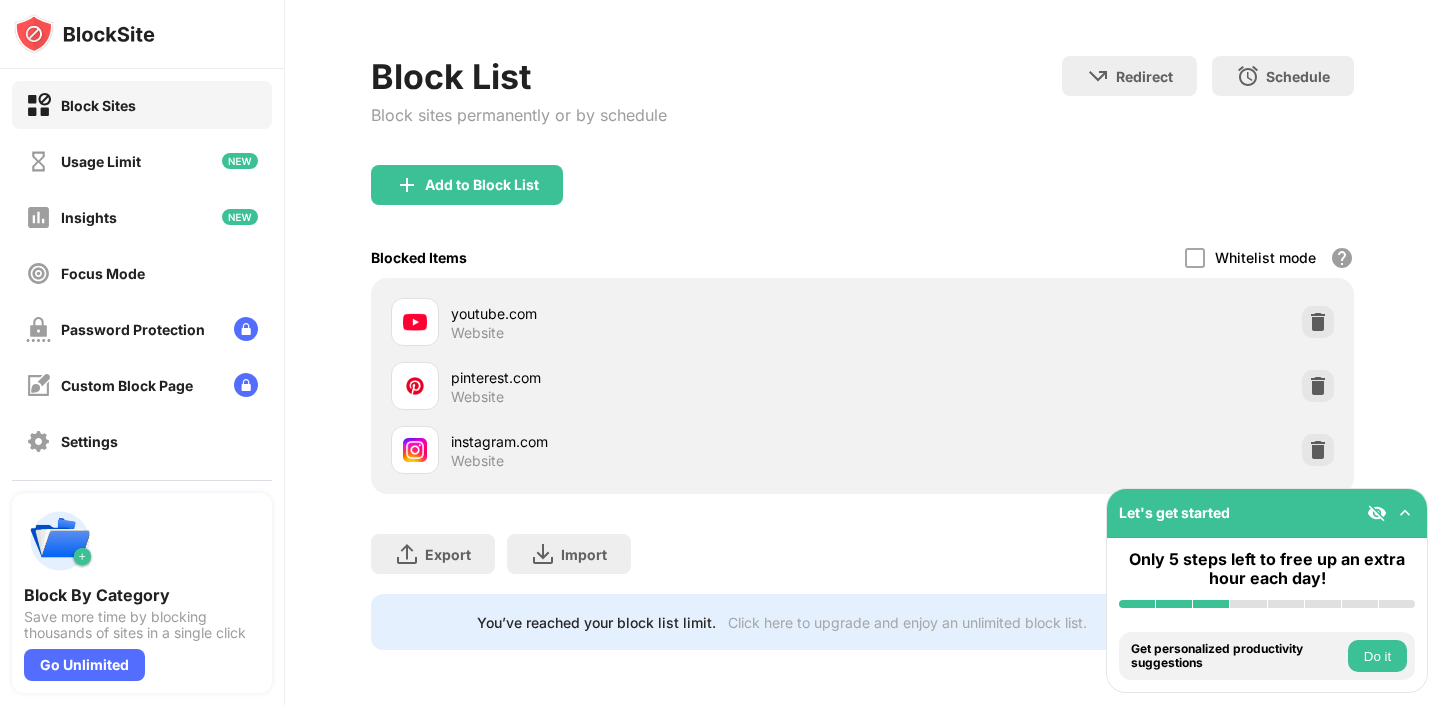 click at bounding box center [1405, 513] 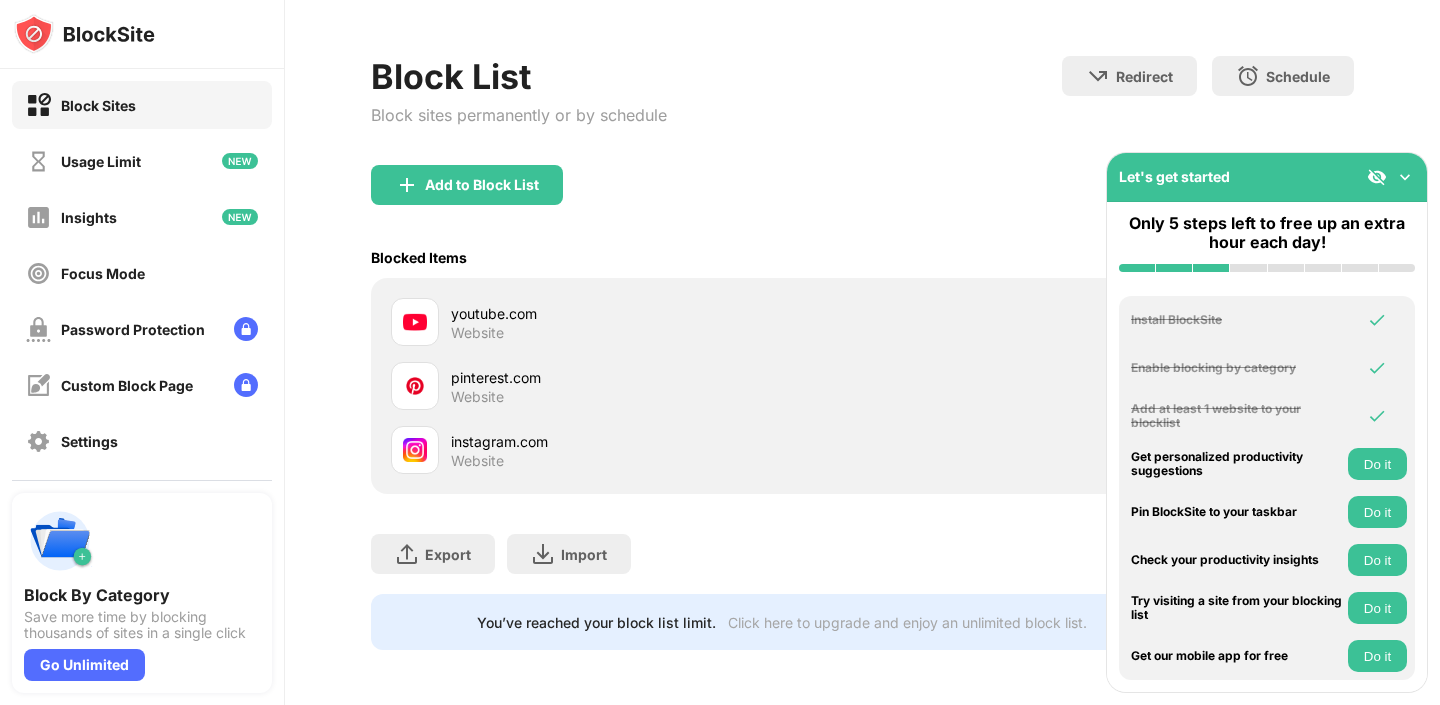 click at bounding box center [1405, 177] 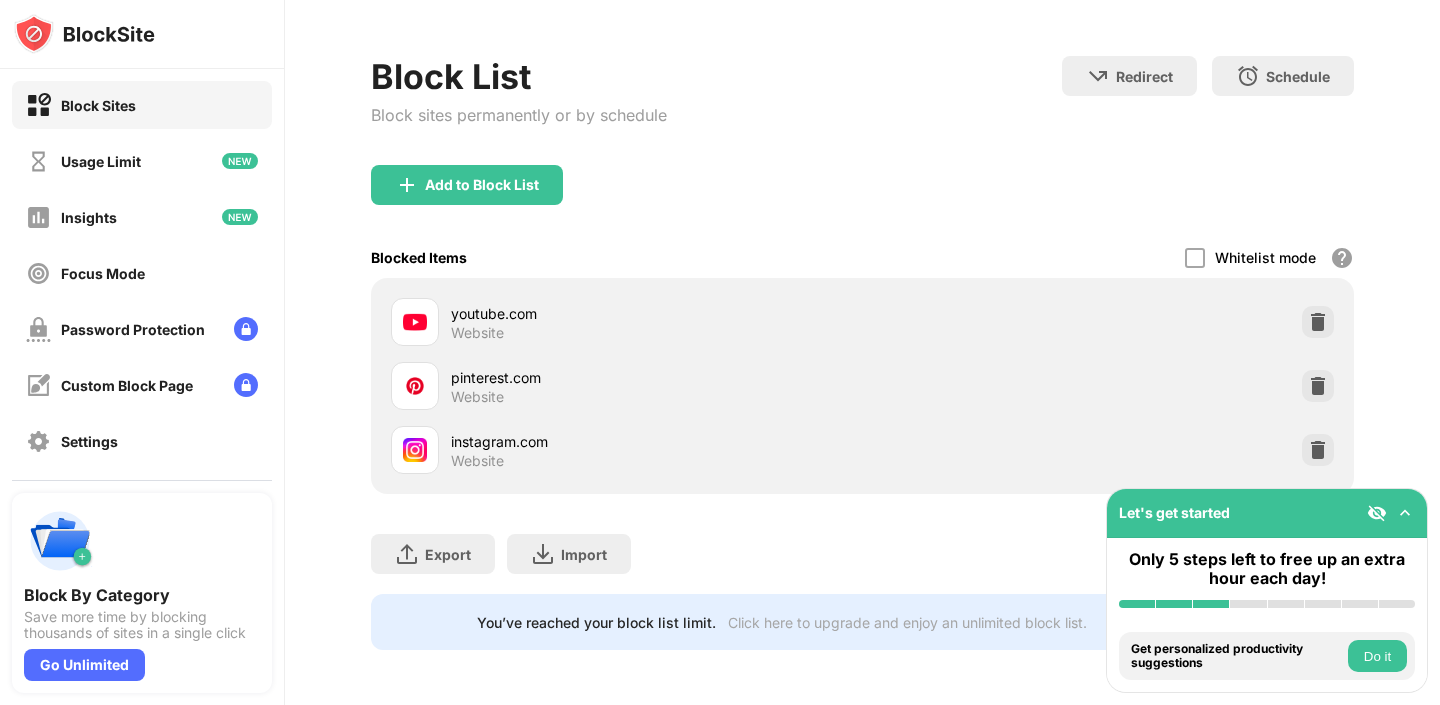 scroll, scrollTop: 0, scrollLeft: 0, axis: both 